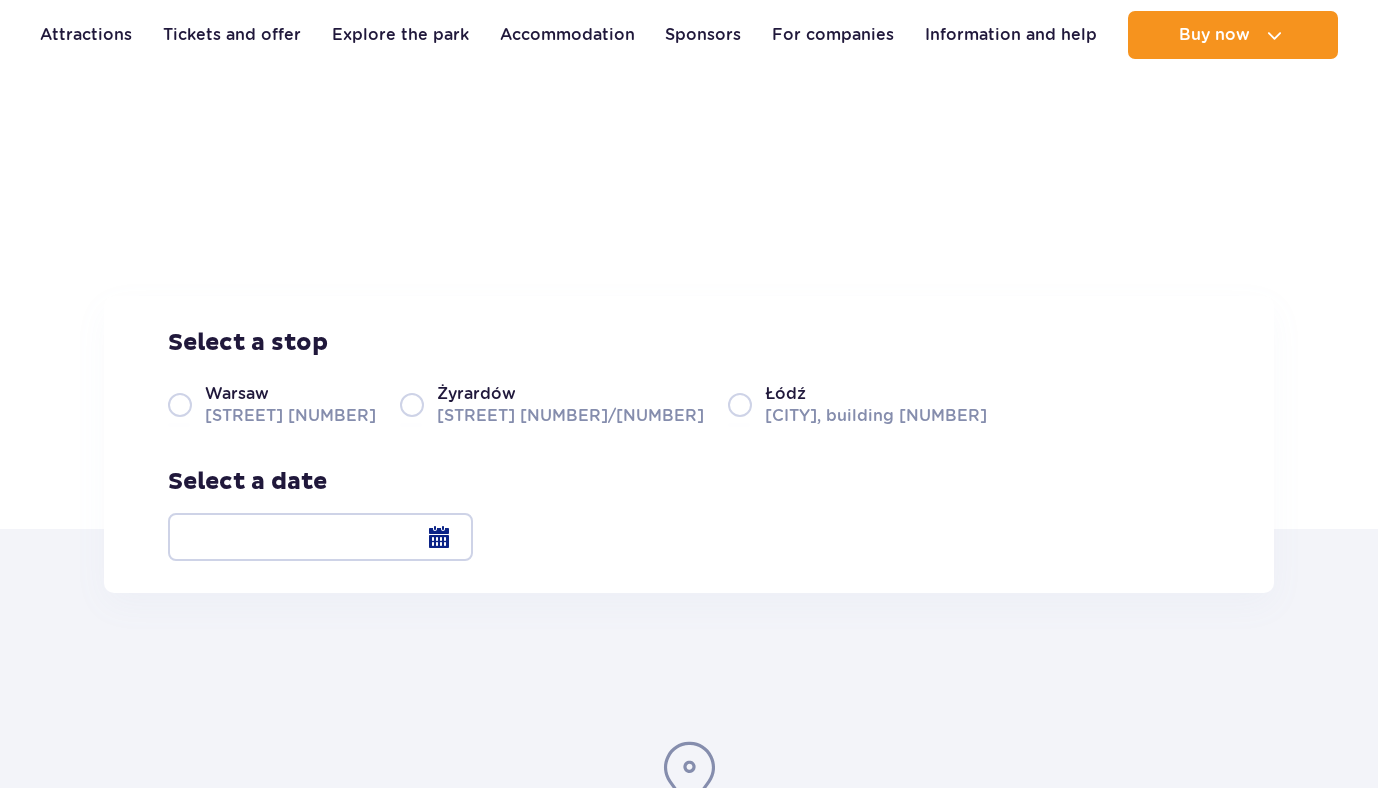 scroll, scrollTop: 171, scrollLeft: 0, axis: vertical 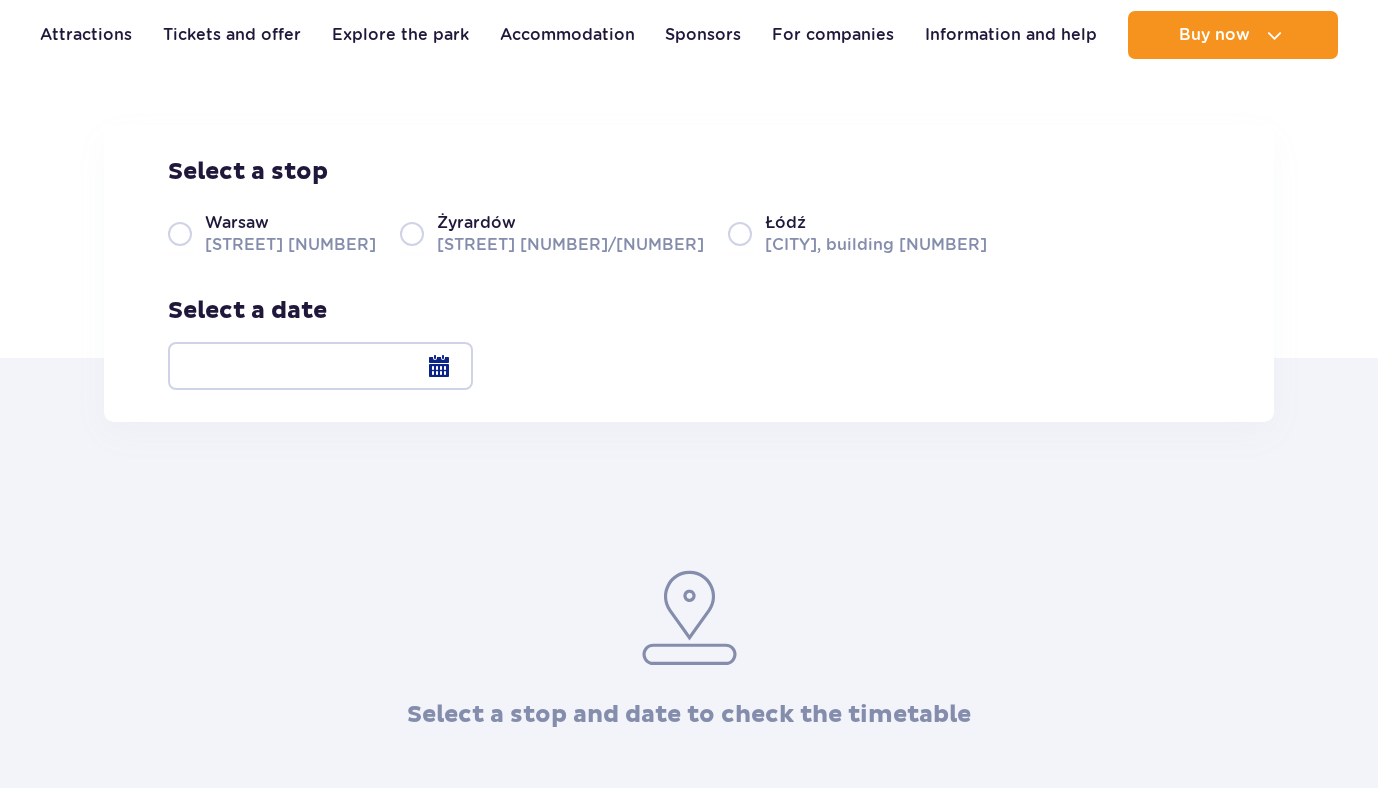 click on "Warsaw Jerozolimskie Avenue 56" at bounding box center [272, 233] 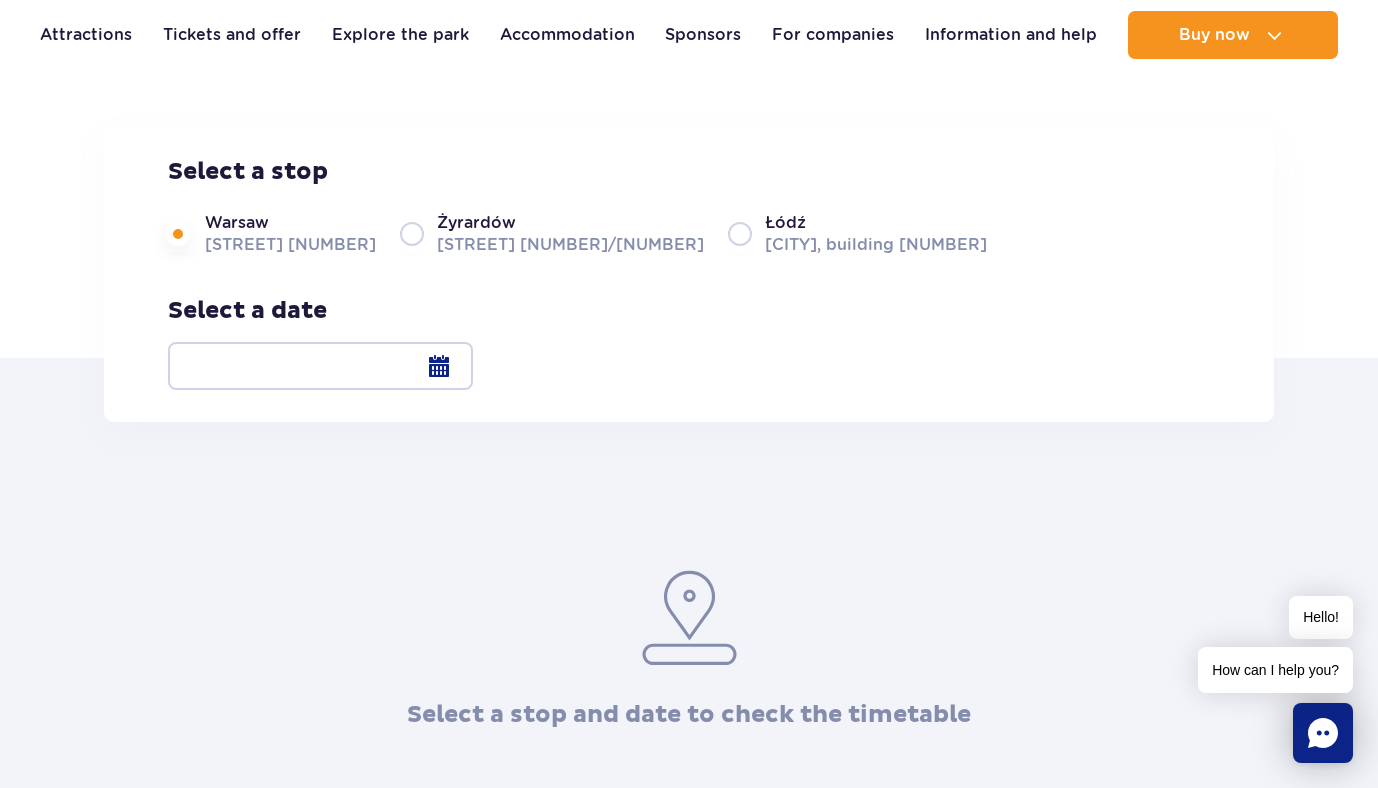 click at bounding box center (320, 366) 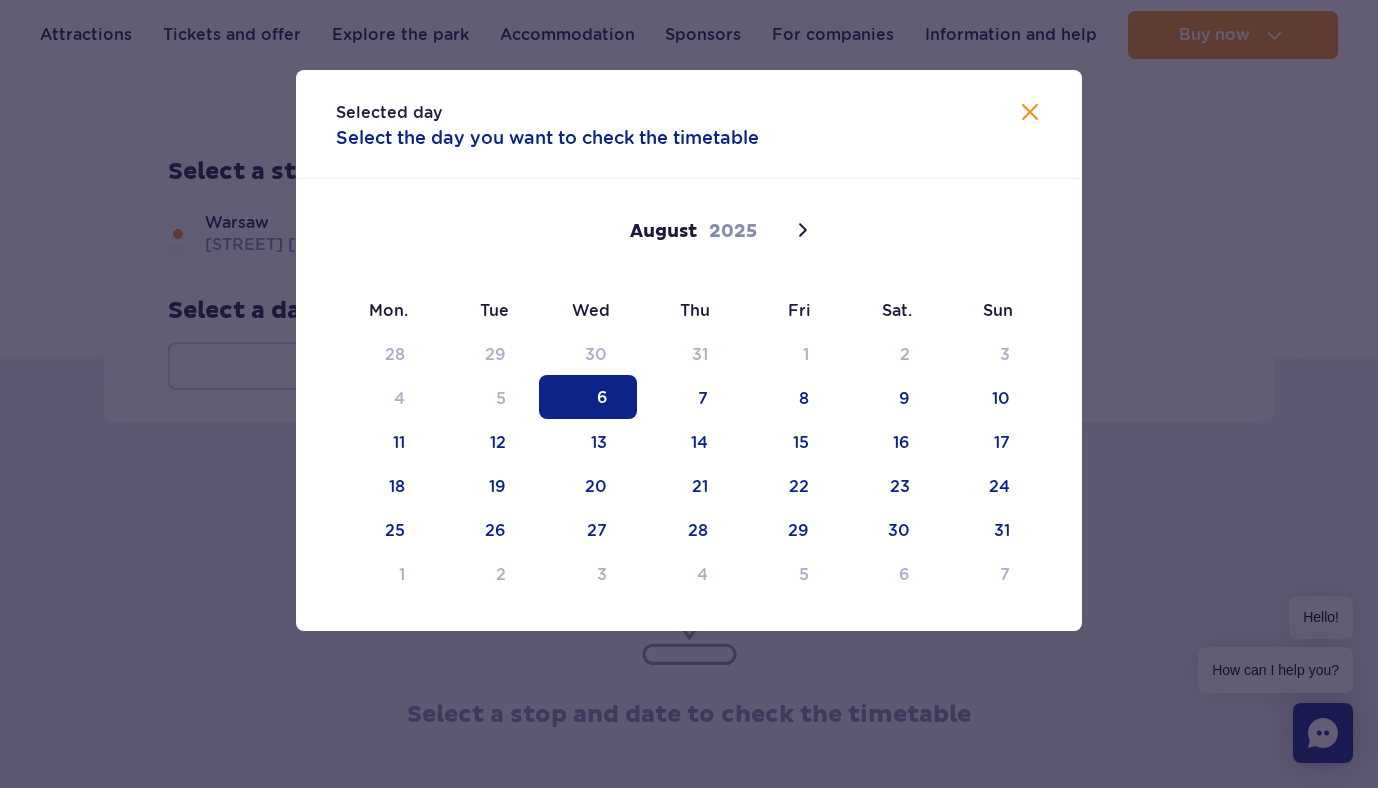 click on "6" at bounding box center (588, 397) 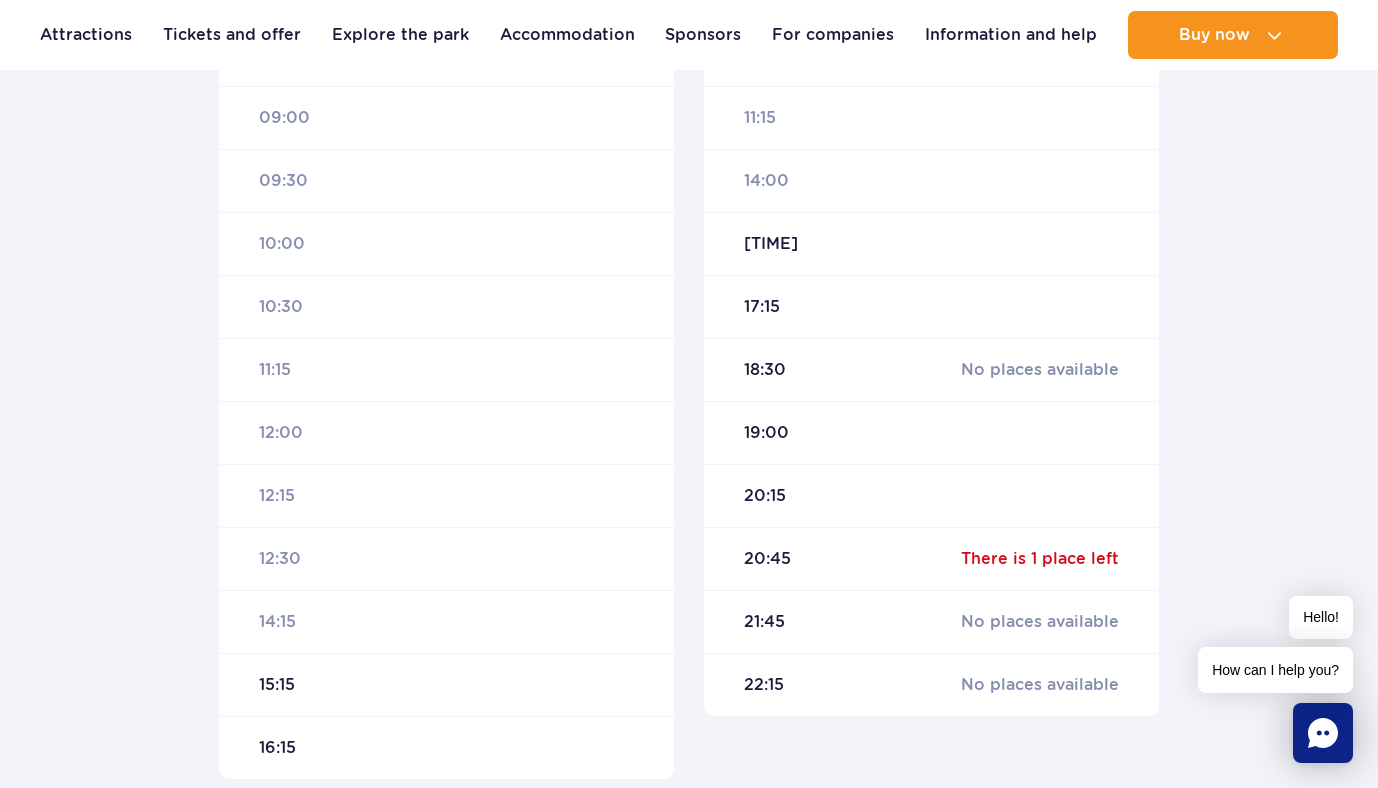 scroll, scrollTop: 766, scrollLeft: 0, axis: vertical 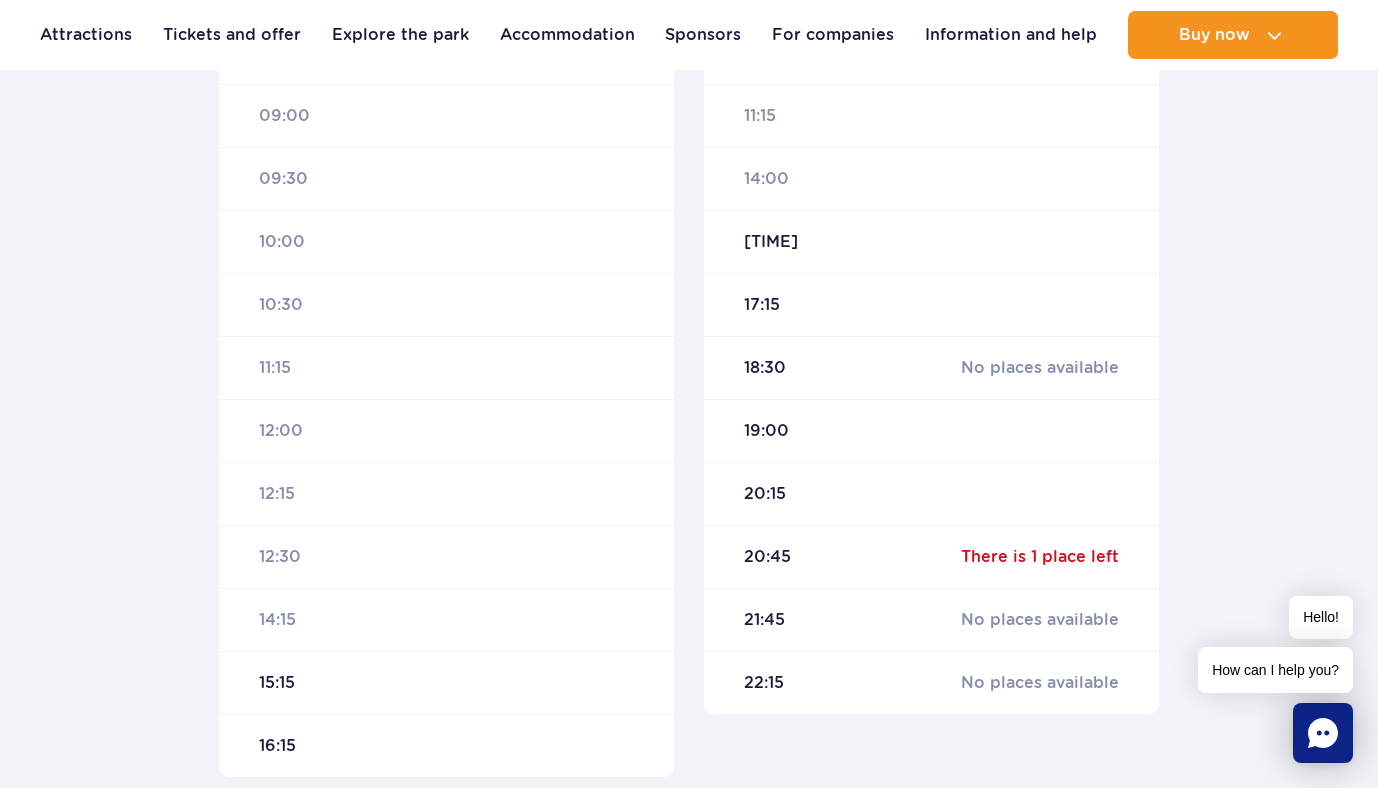 click on "19:00" at bounding box center (766, 430) 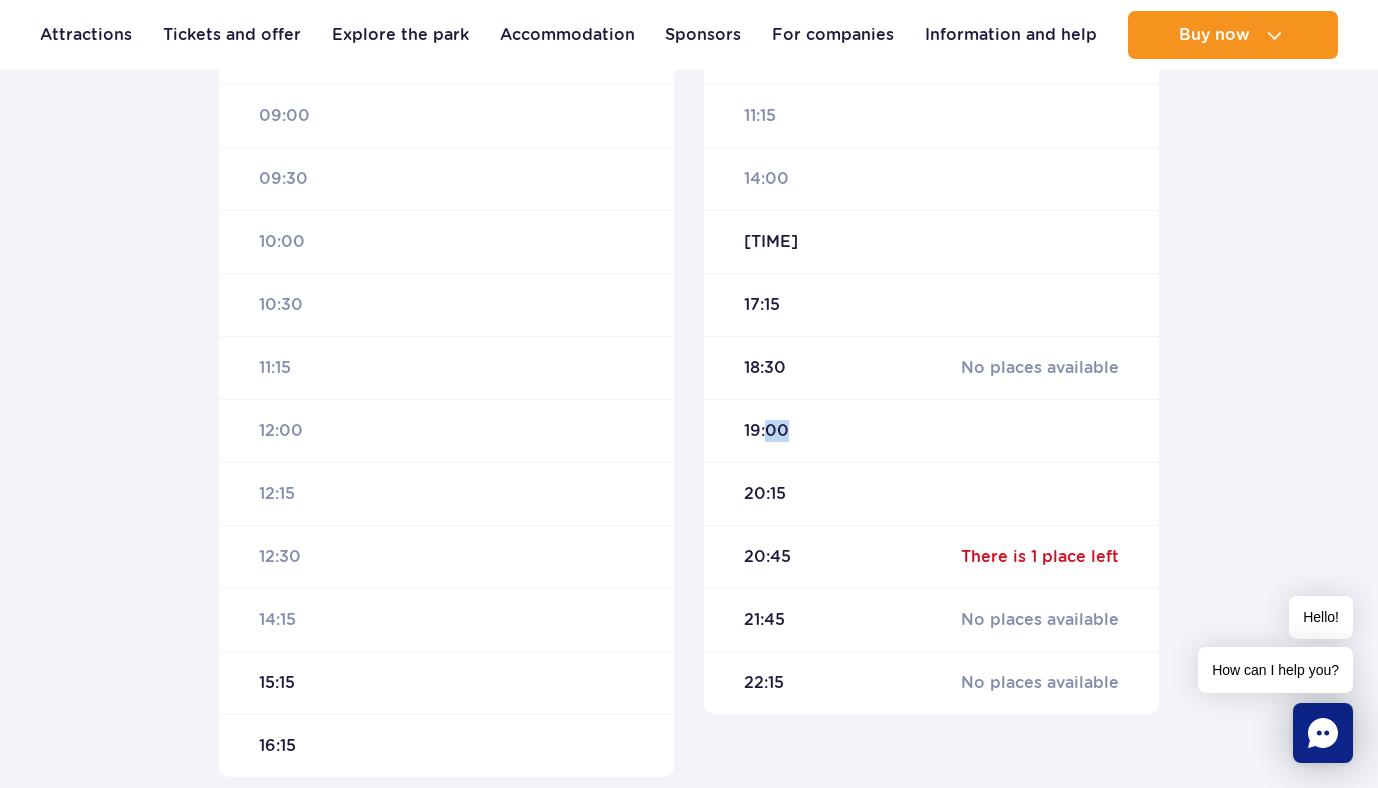 click on "19:00" at bounding box center [766, 430] 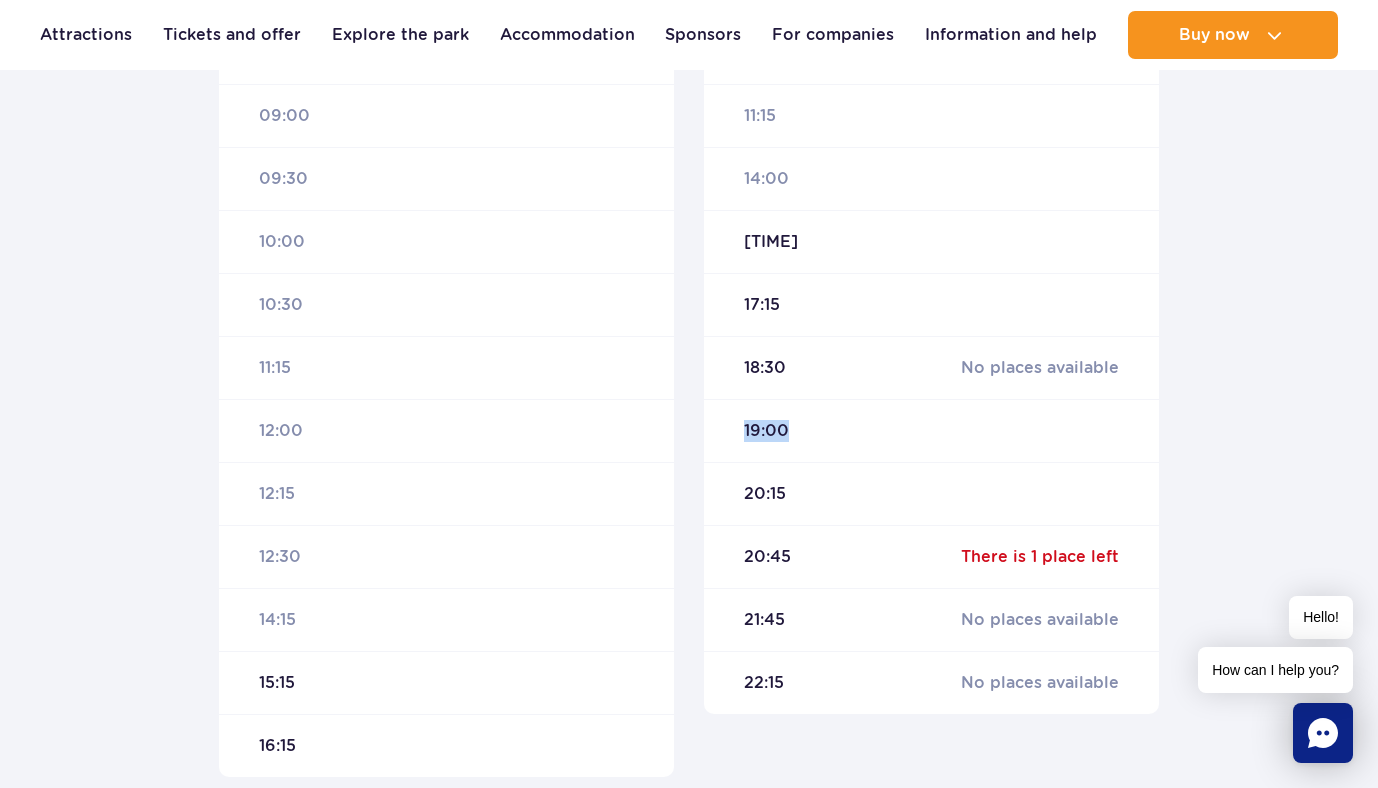 click on "19:00" at bounding box center [766, 430] 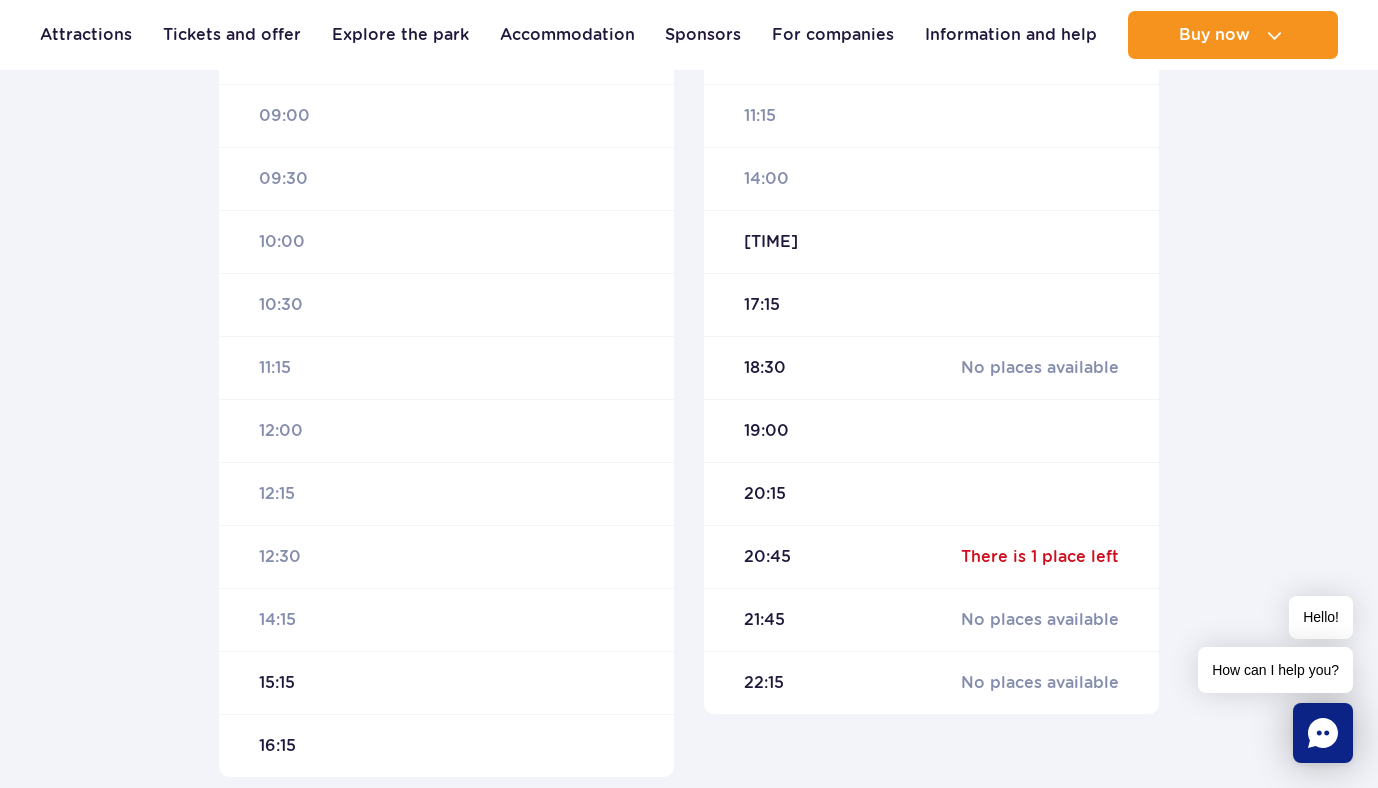 click on "19:00" at bounding box center (931, 430) 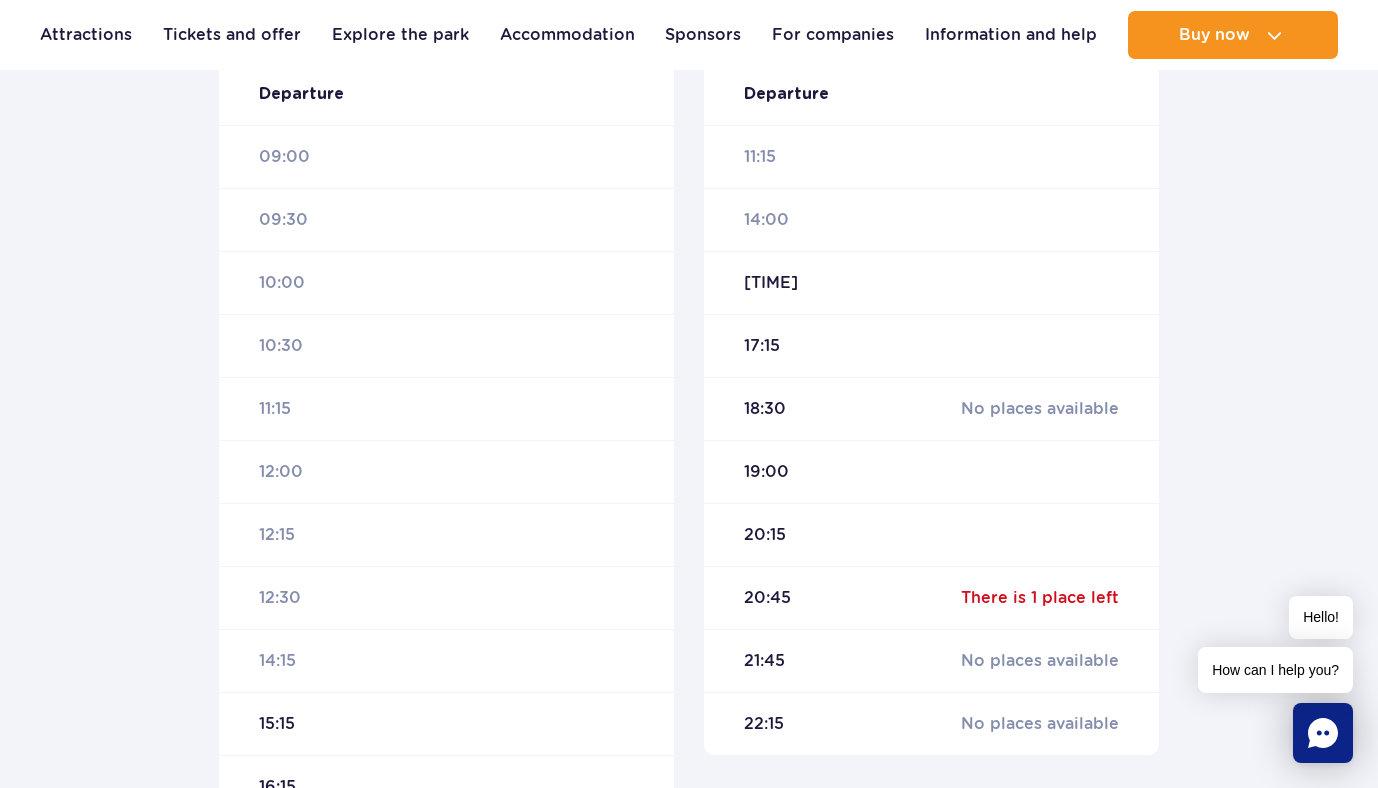 scroll, scrollTop: 717, scrollLeft: 0, axis: vertical 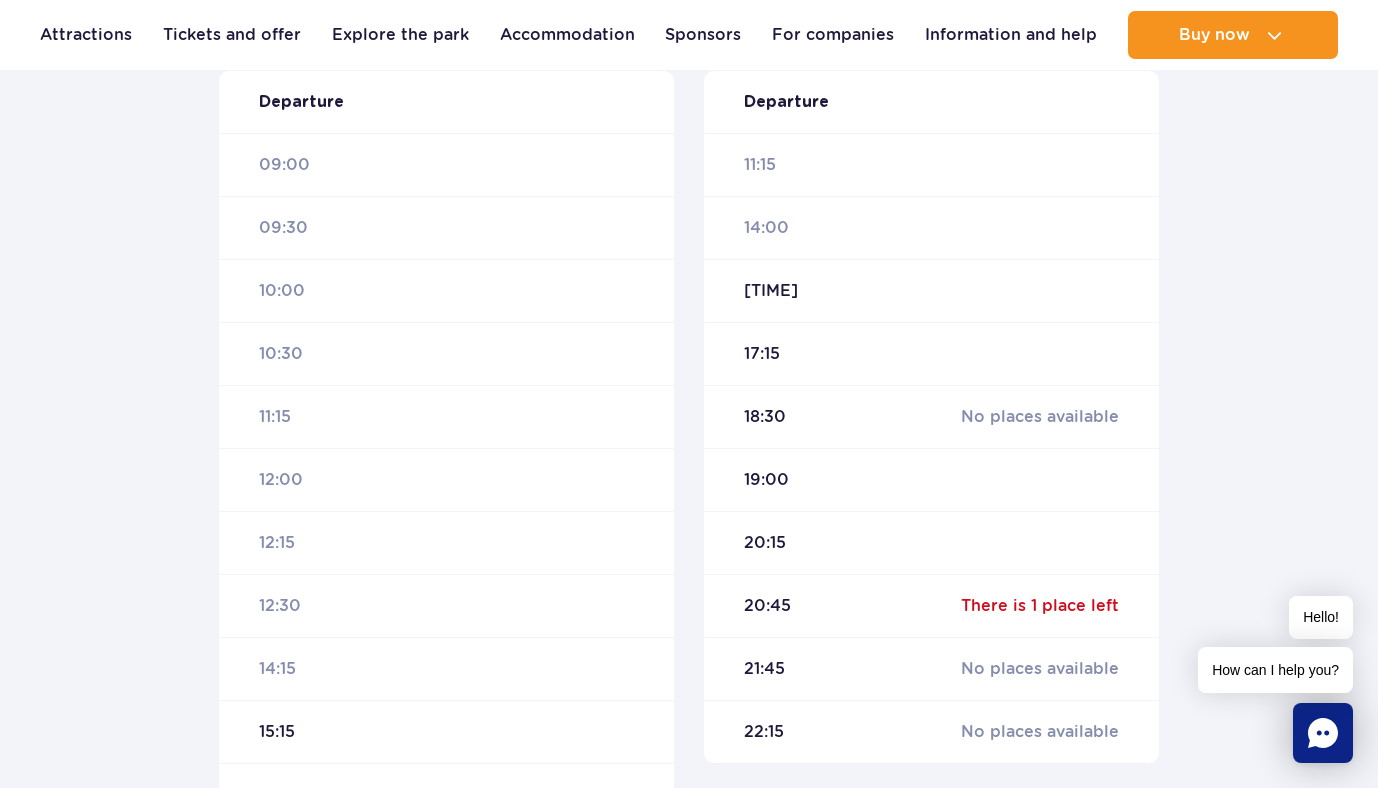 click on "19:00" at bounding box center [766, 479] 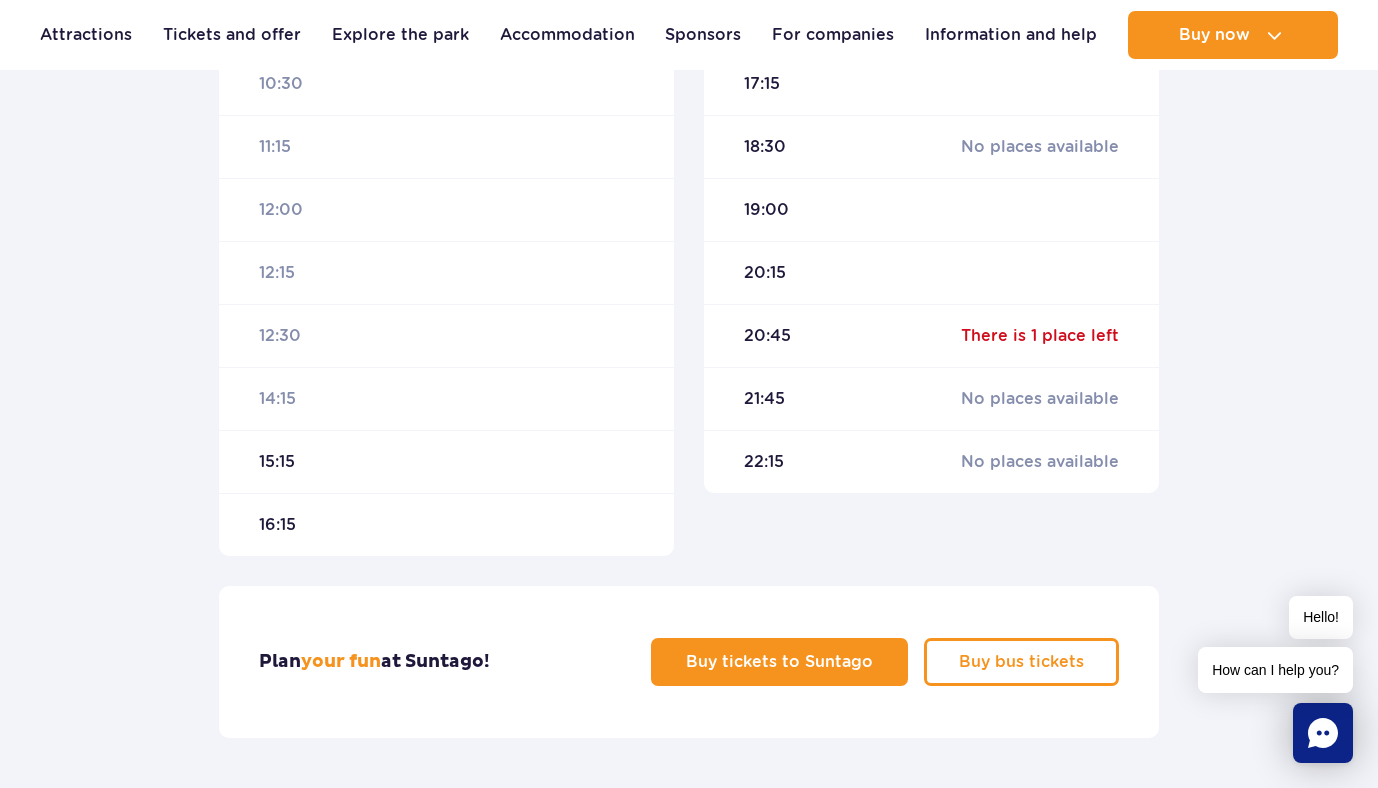 scroll, scrollTop: 1009, scrollLeft: 0, axis: vertical 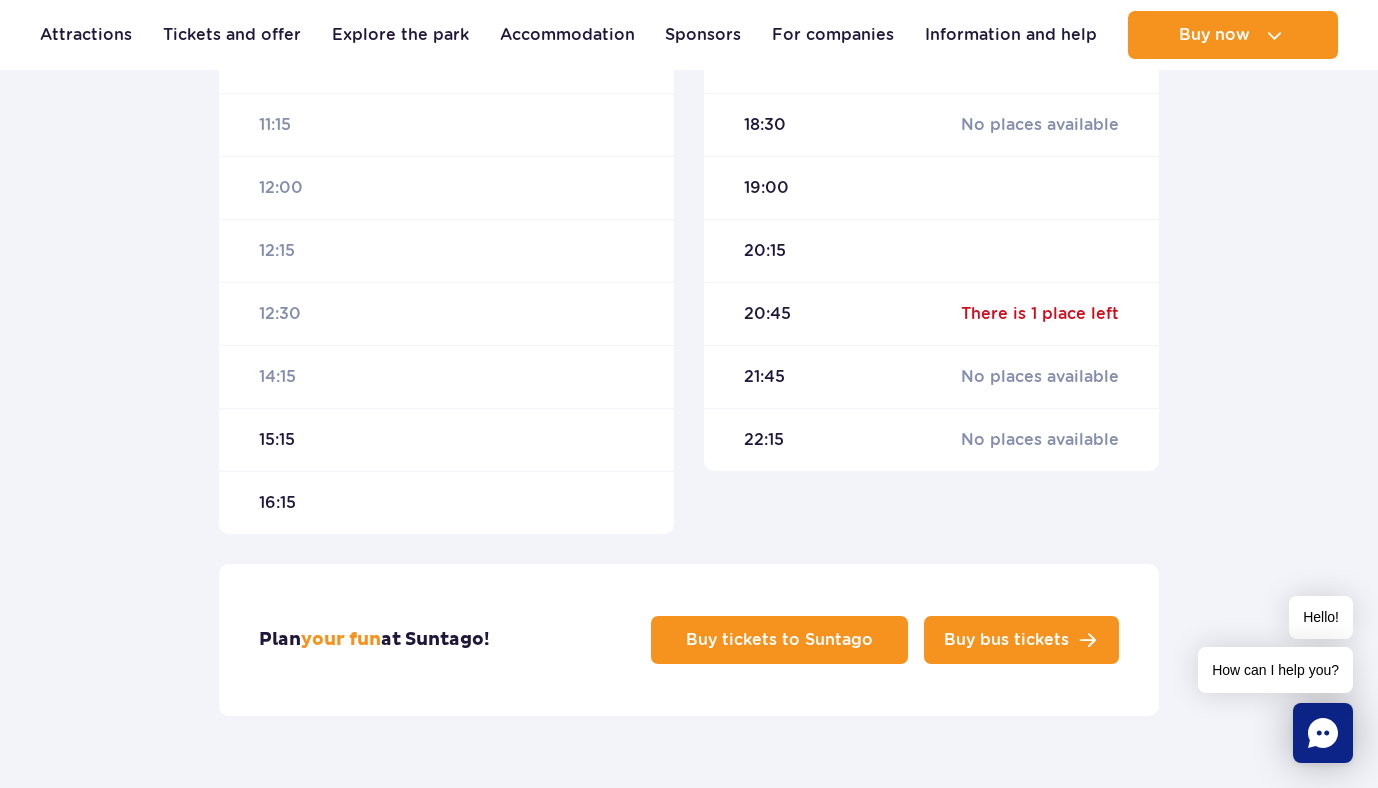 click on "Buy bus tickets" at bounding box center [1006, 640] 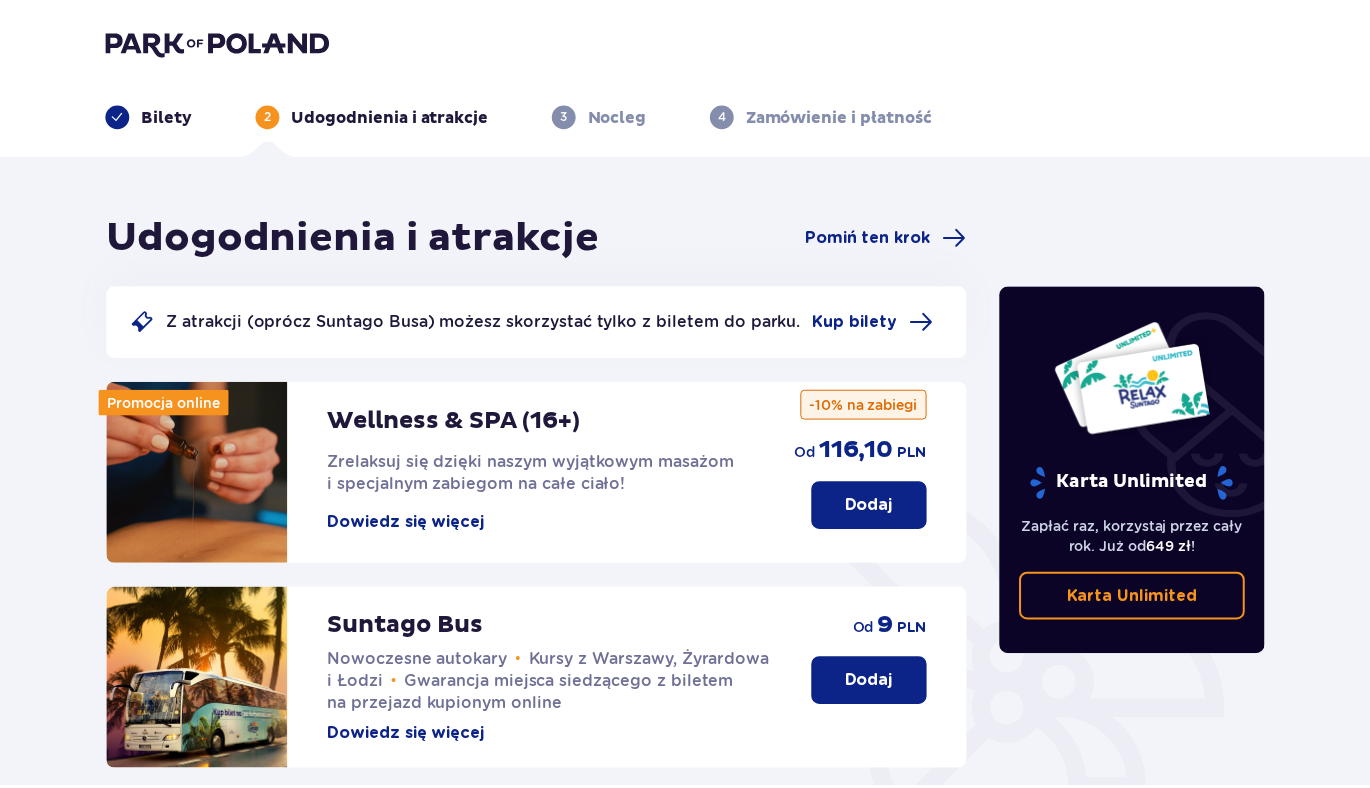 scroll, scrollTop: 0, scrollLeft: 0, axis: both 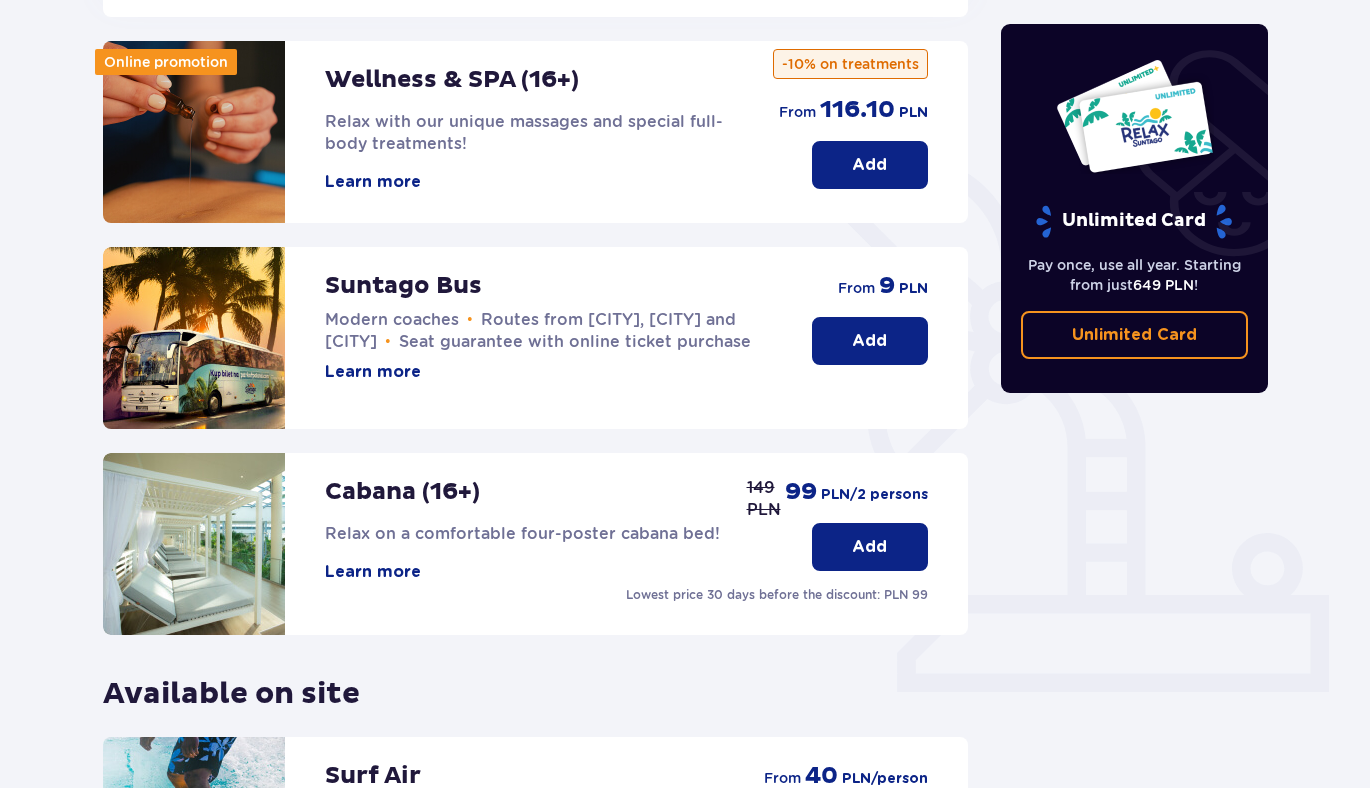 click on "Add" at bounding box center (869, 341) 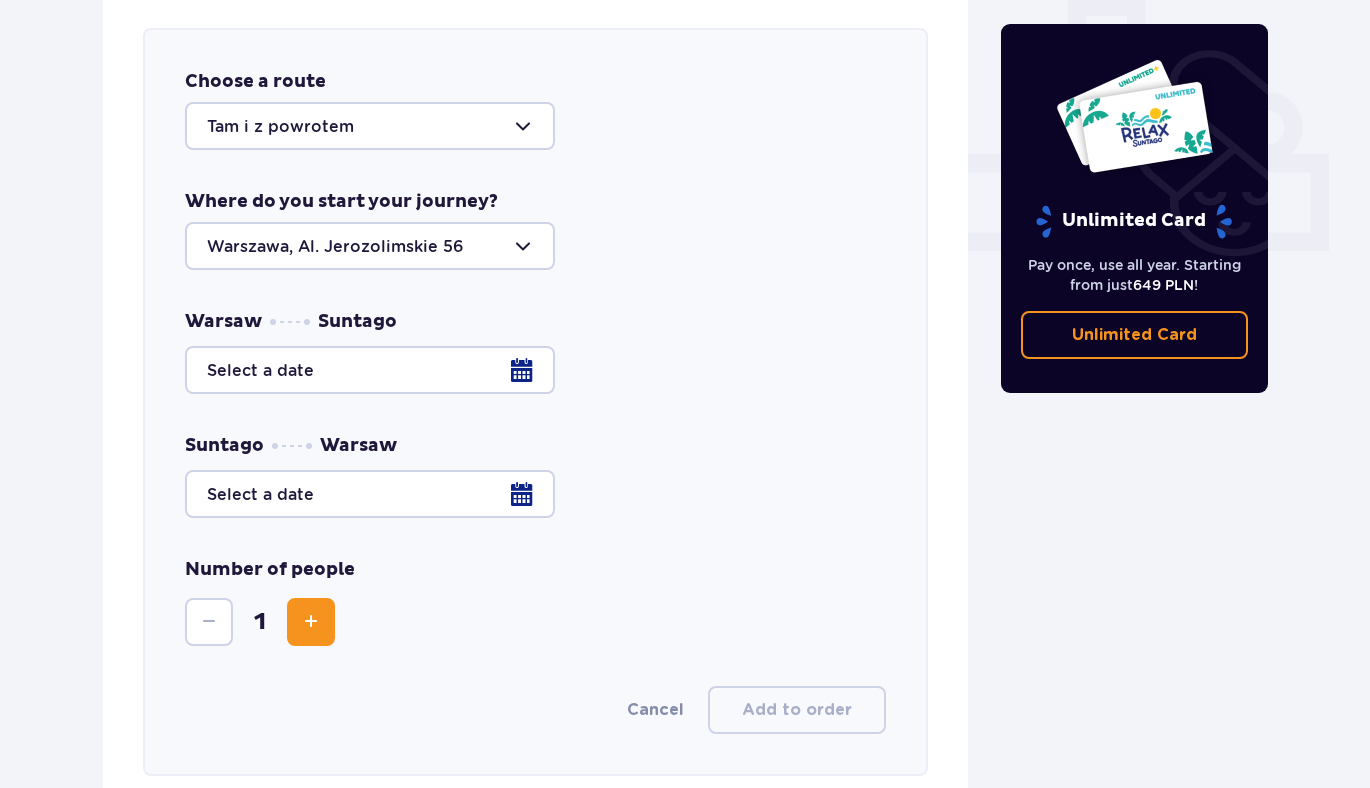 scroll, scrollTop: 786, scrollLeft: 0, axis: vertical 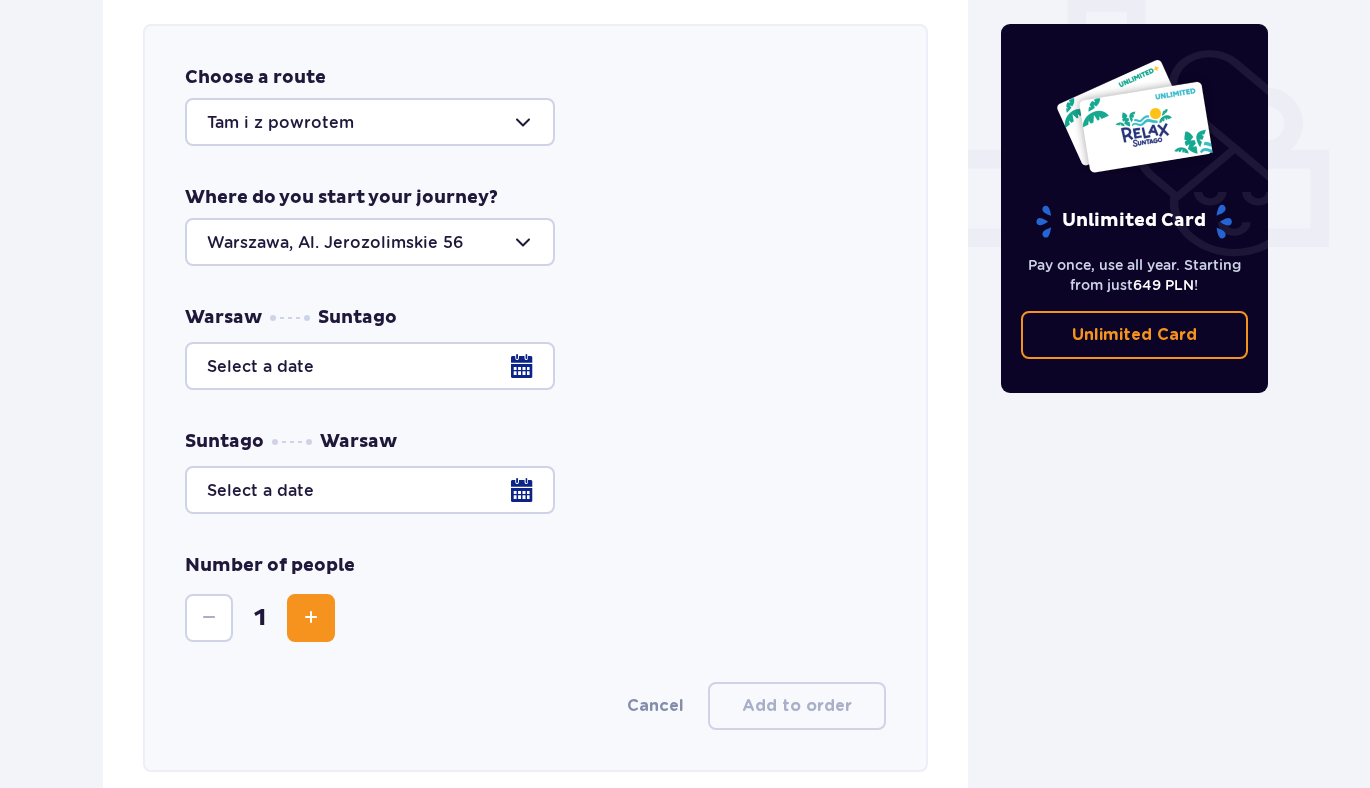 click at bounding box center (370, 122) 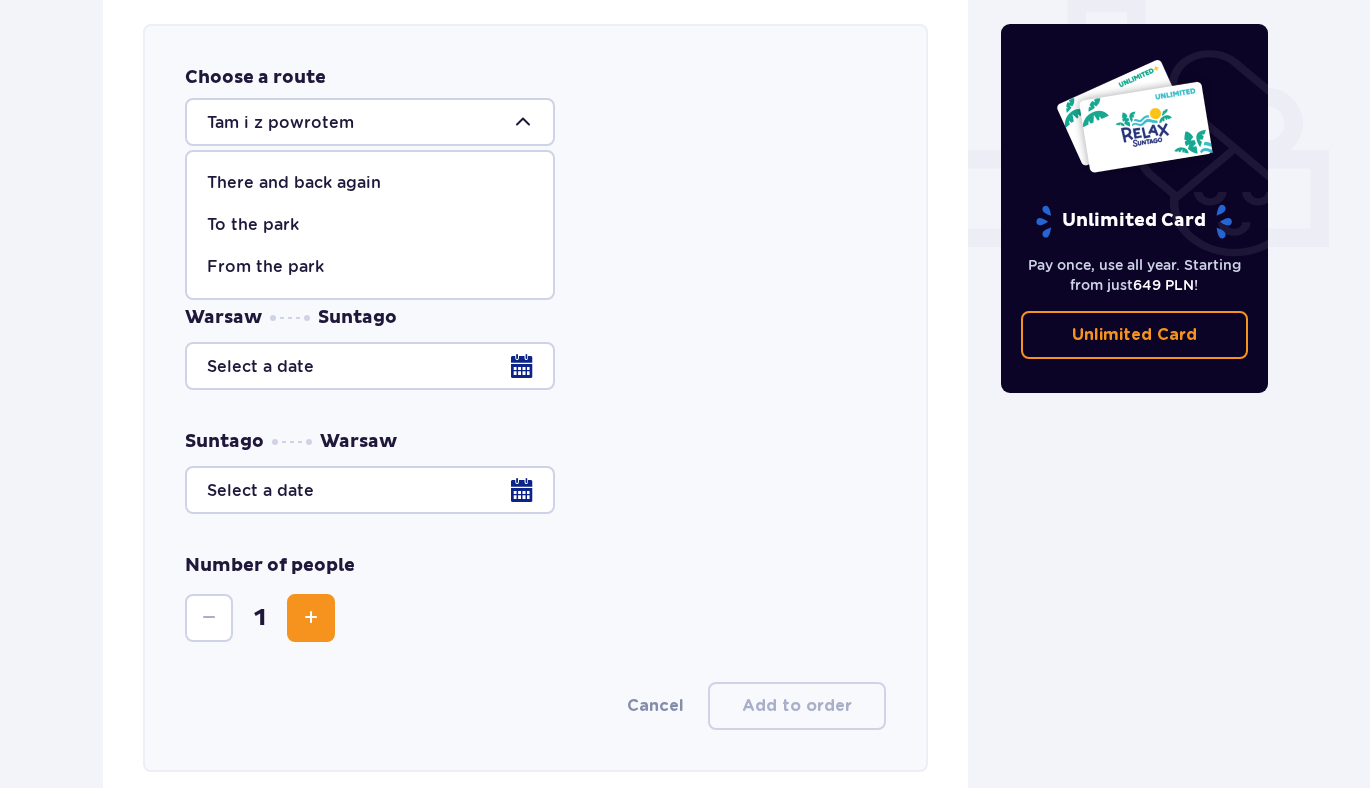 click on "From the park" at bounding box center [265, 266] 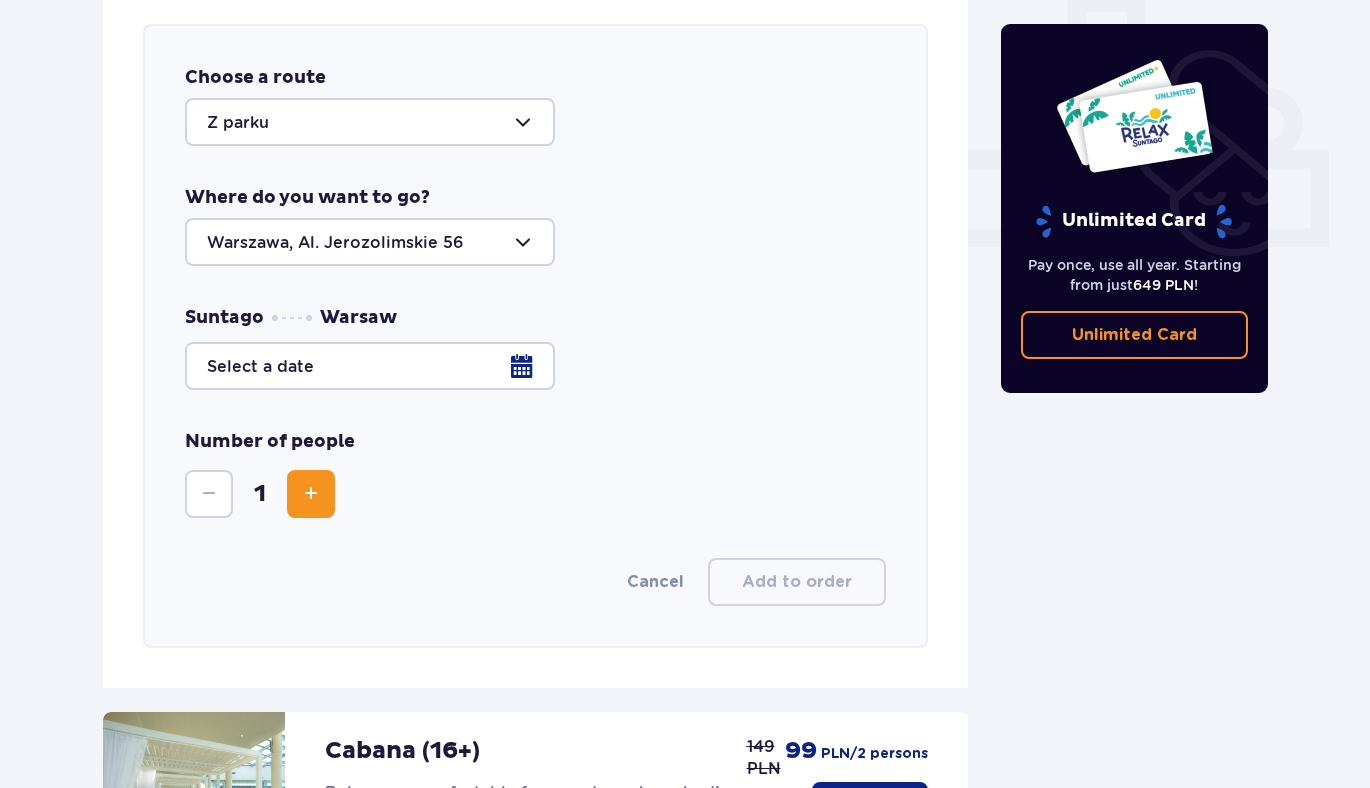 click at bounding box center [535, 366] 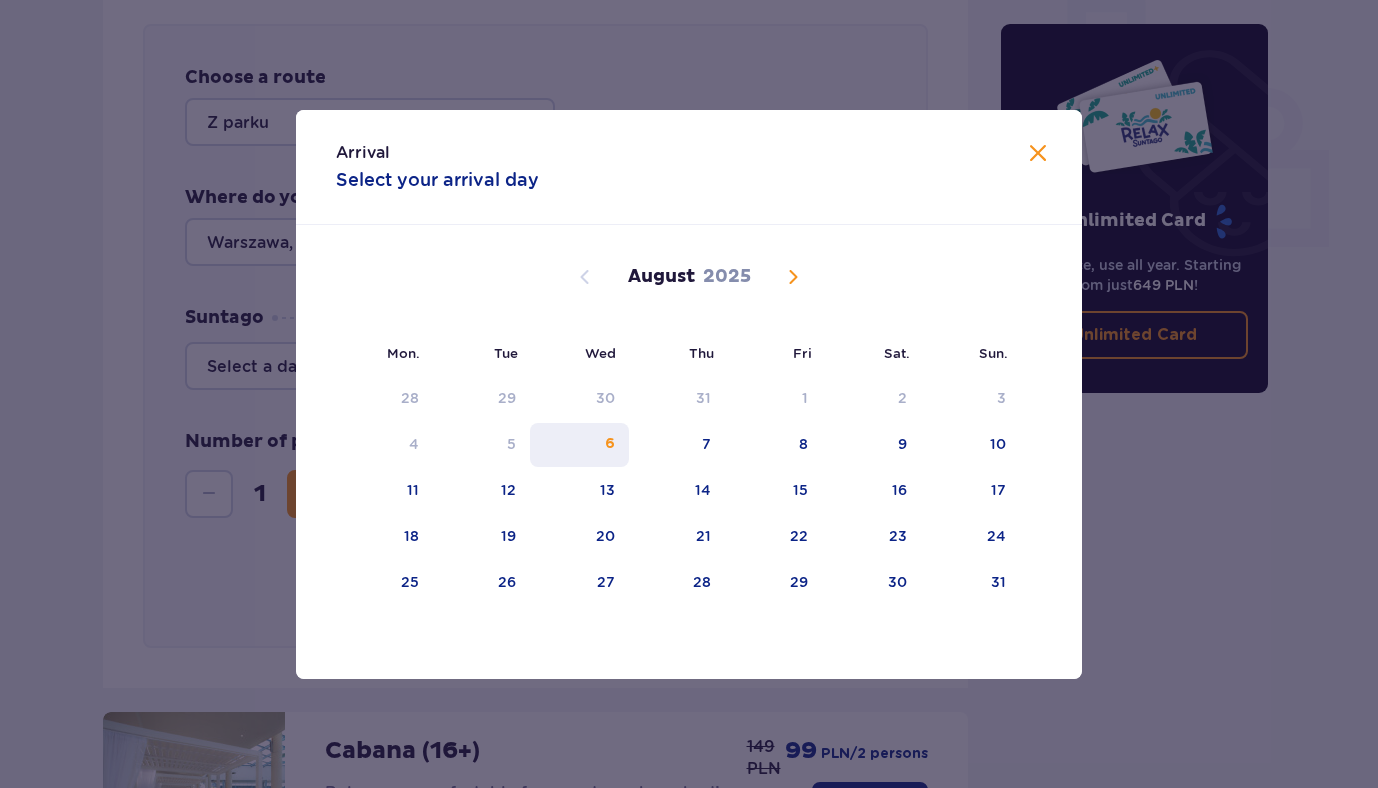 click on "6" at bounding box center [610, 444] 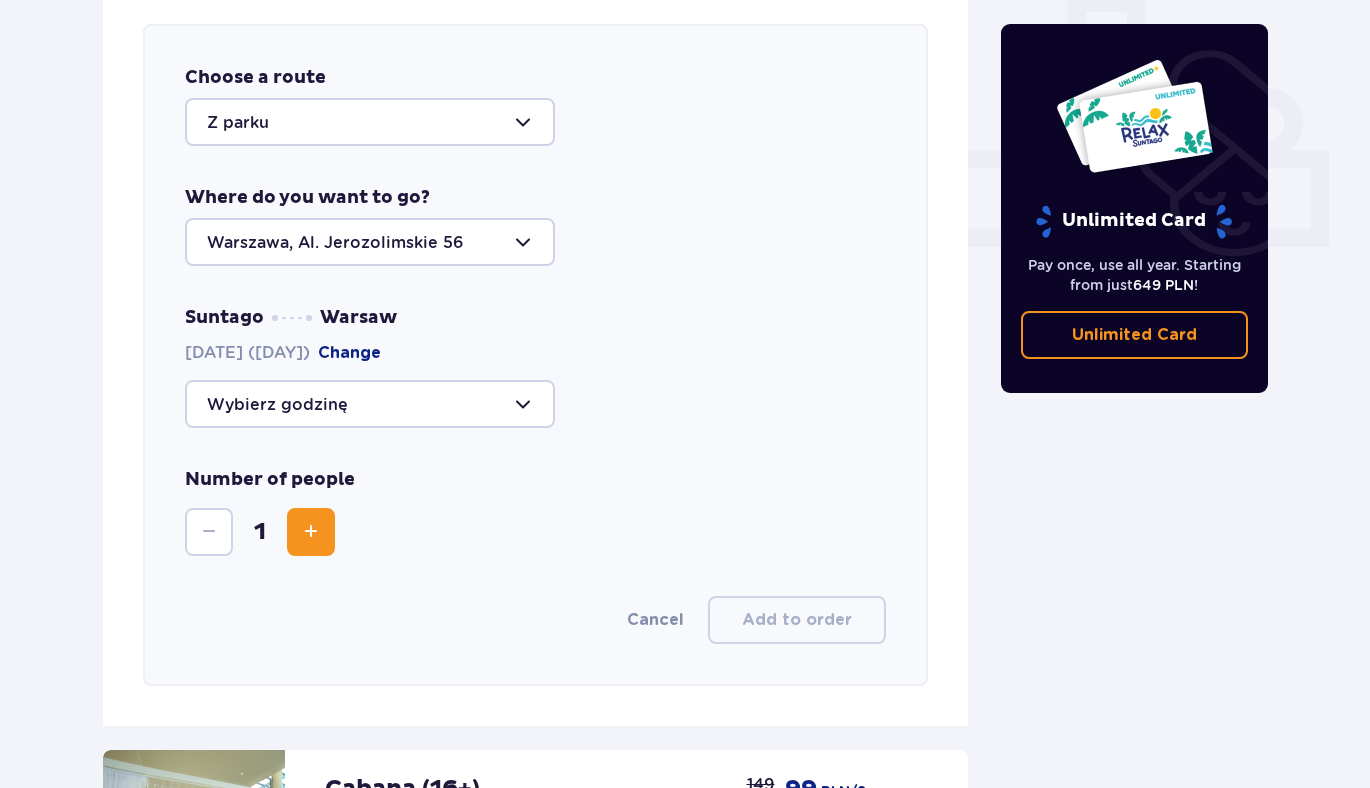 click at bounding box center [311, 532] 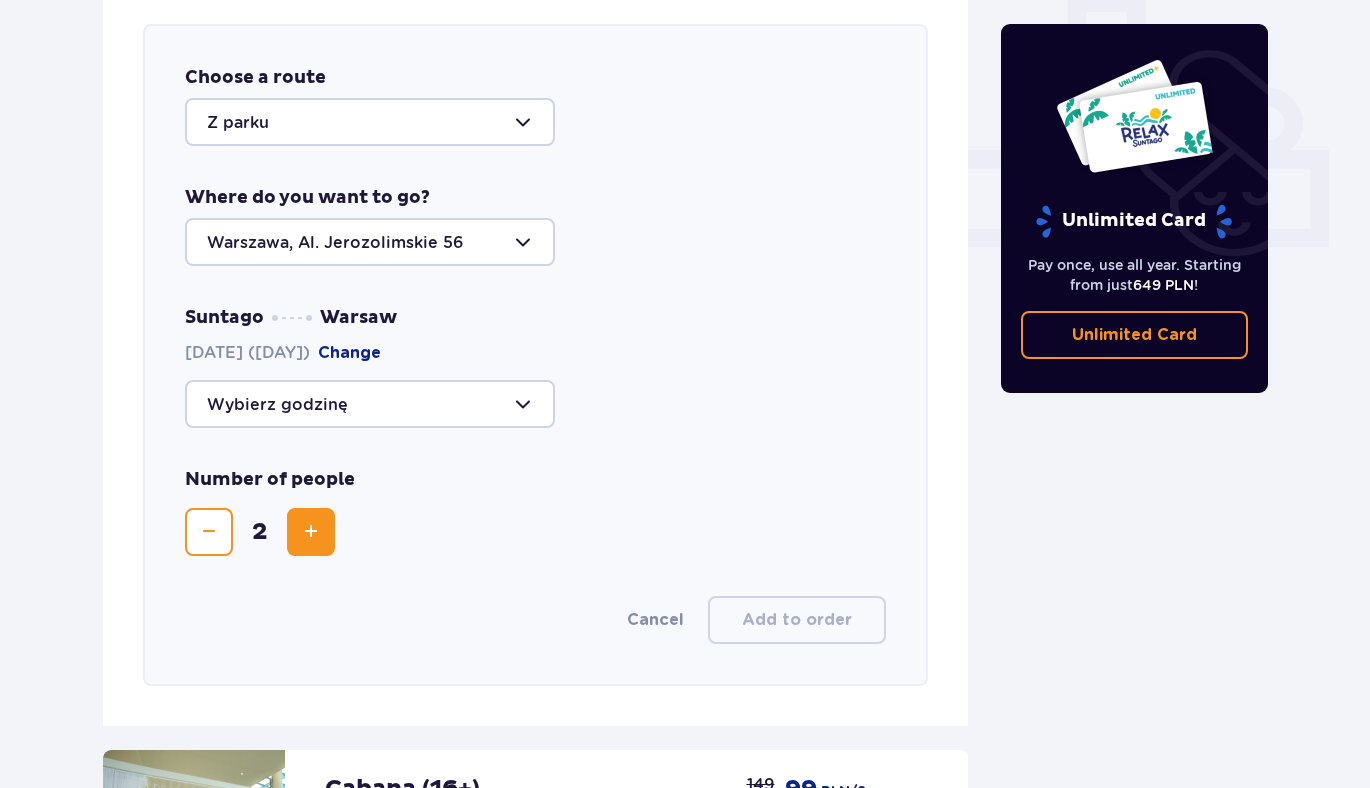 click at bounding box center (370, 404) 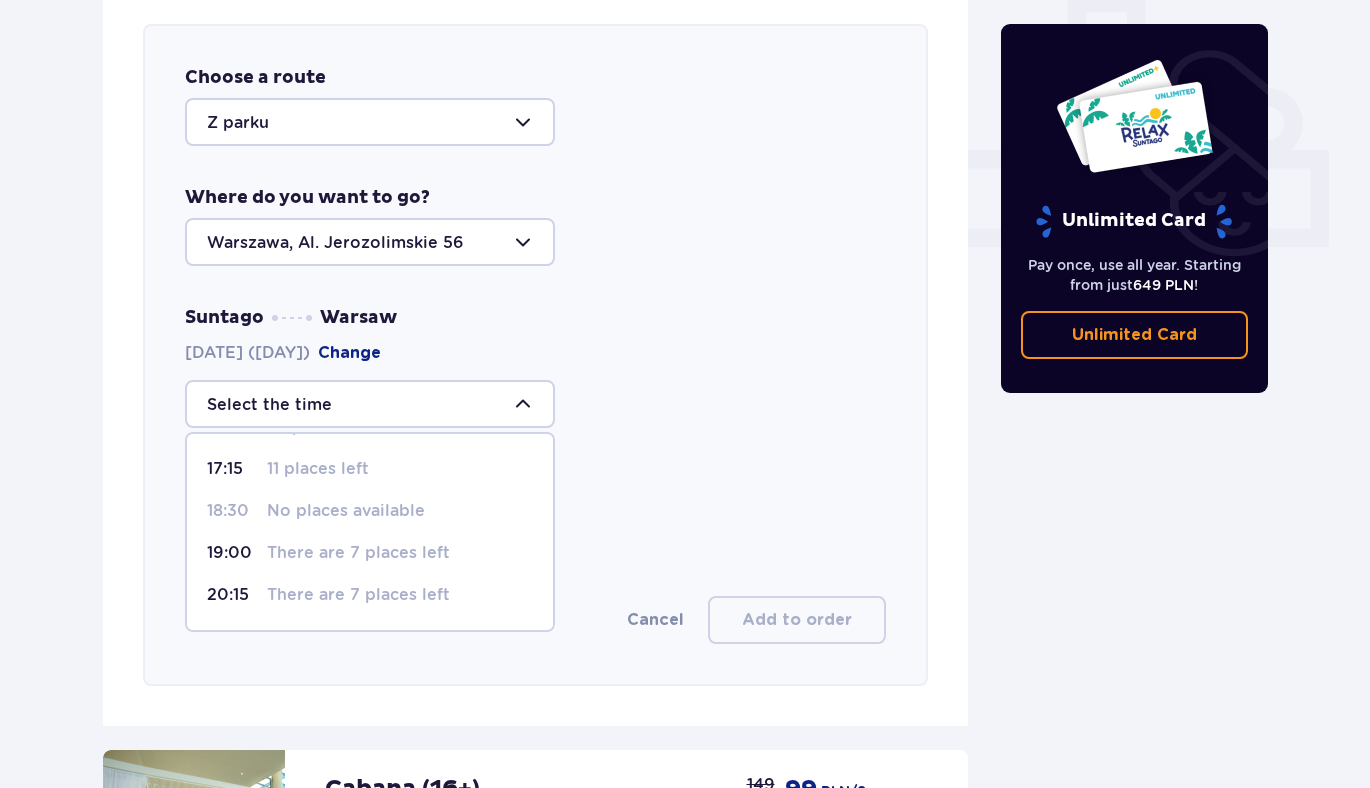 scroll, scrollTop: 124, scrollLeft: 0, axis: vertical 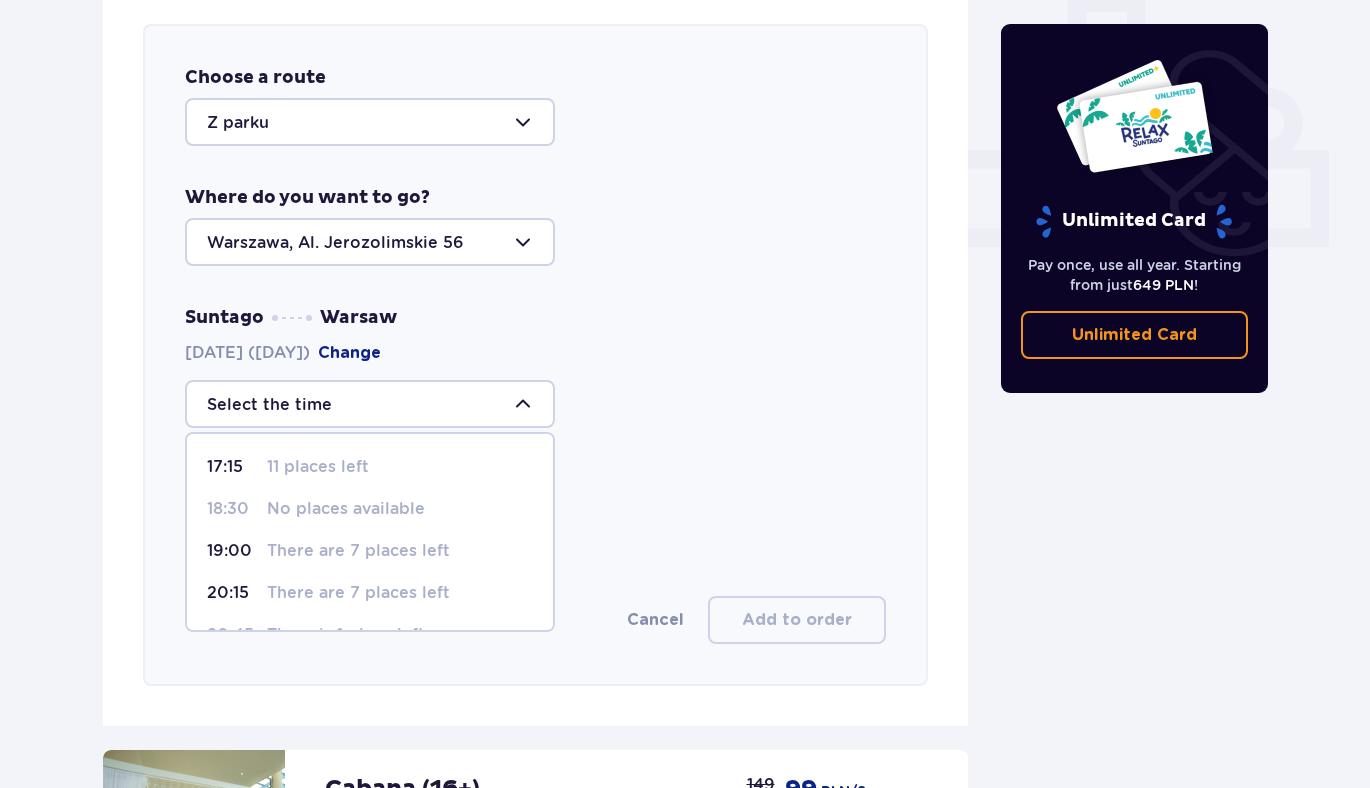 click on "There are 7 places left" at bounding box center [358, 550] 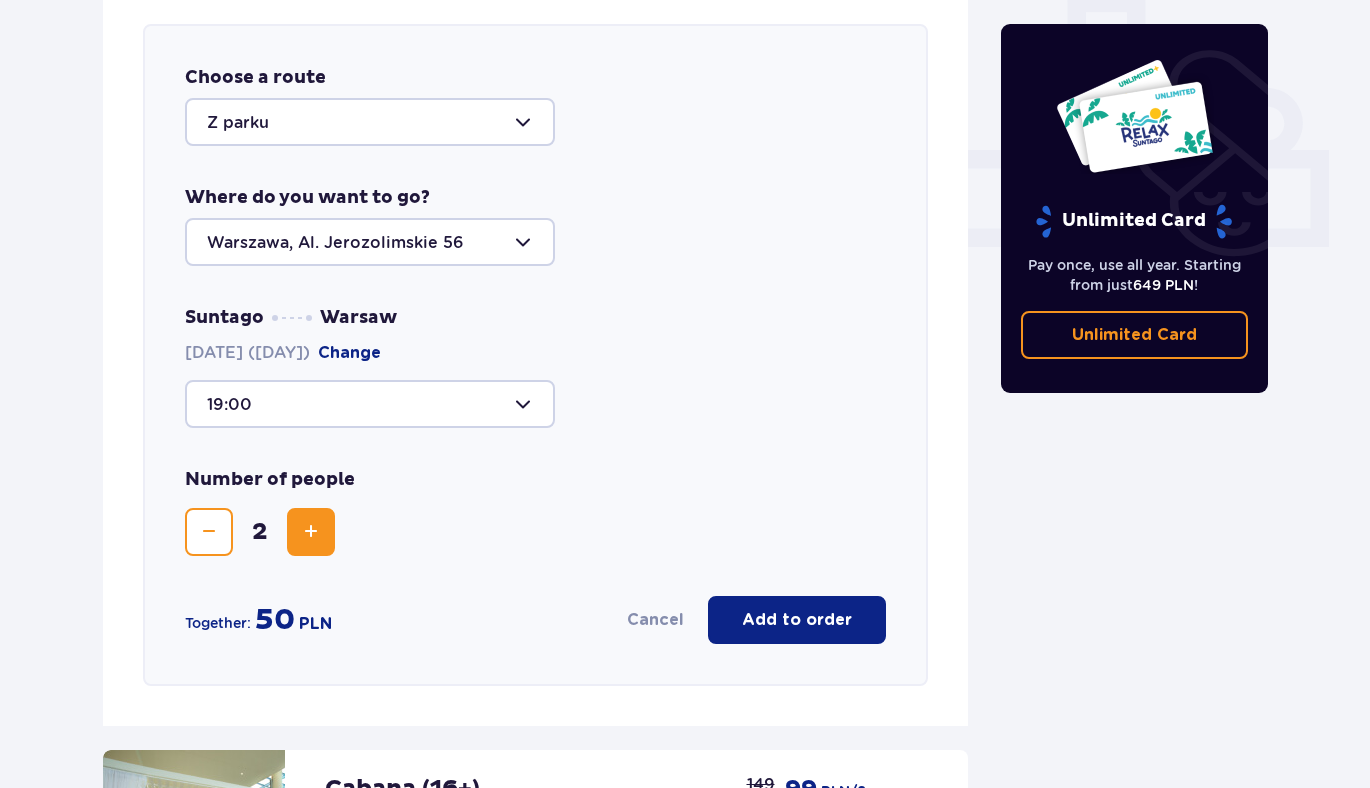 click on "Add to order" at bounding box center (797, 620) 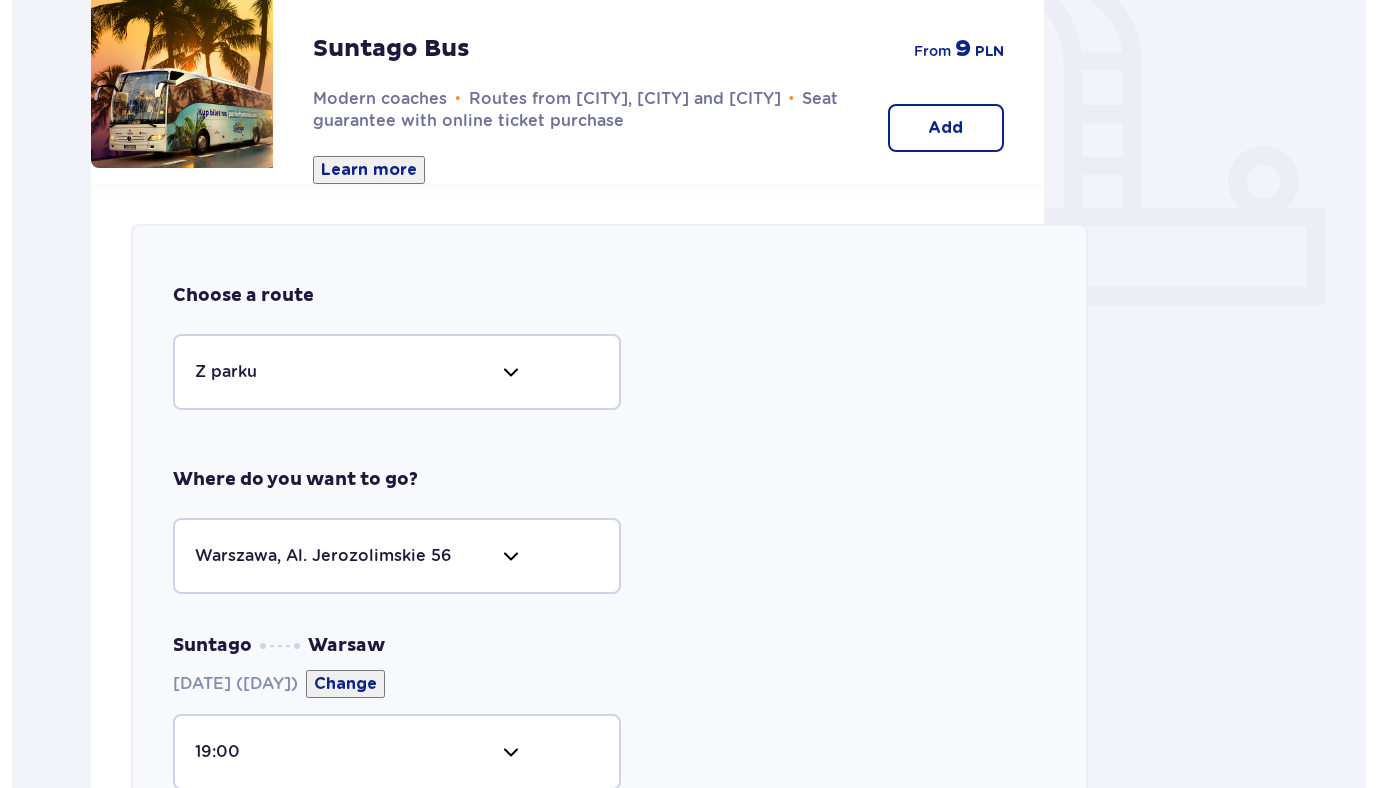 scroll, scrollTop: 0, scrollLeft: 0, axis: both 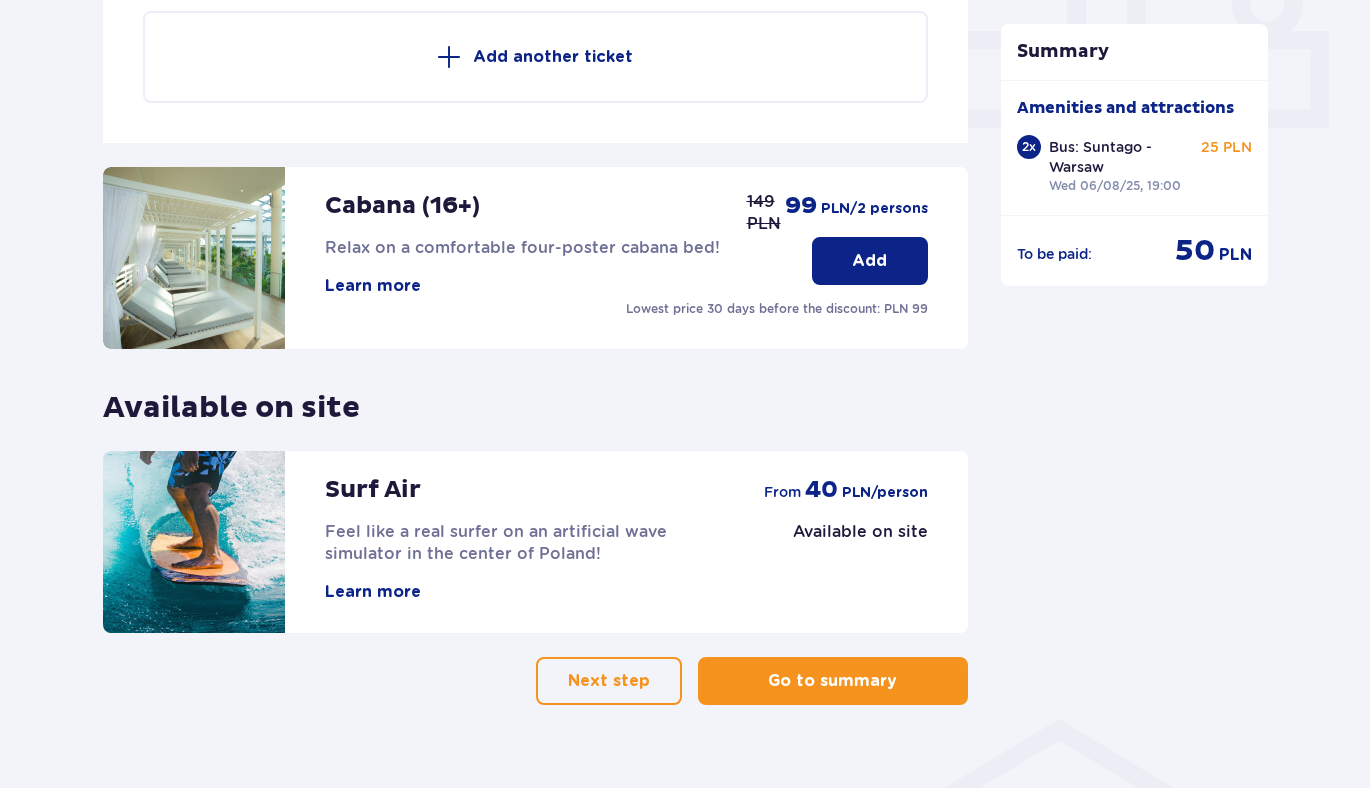 click on "Go to summary" at bounding box center [833, 681] 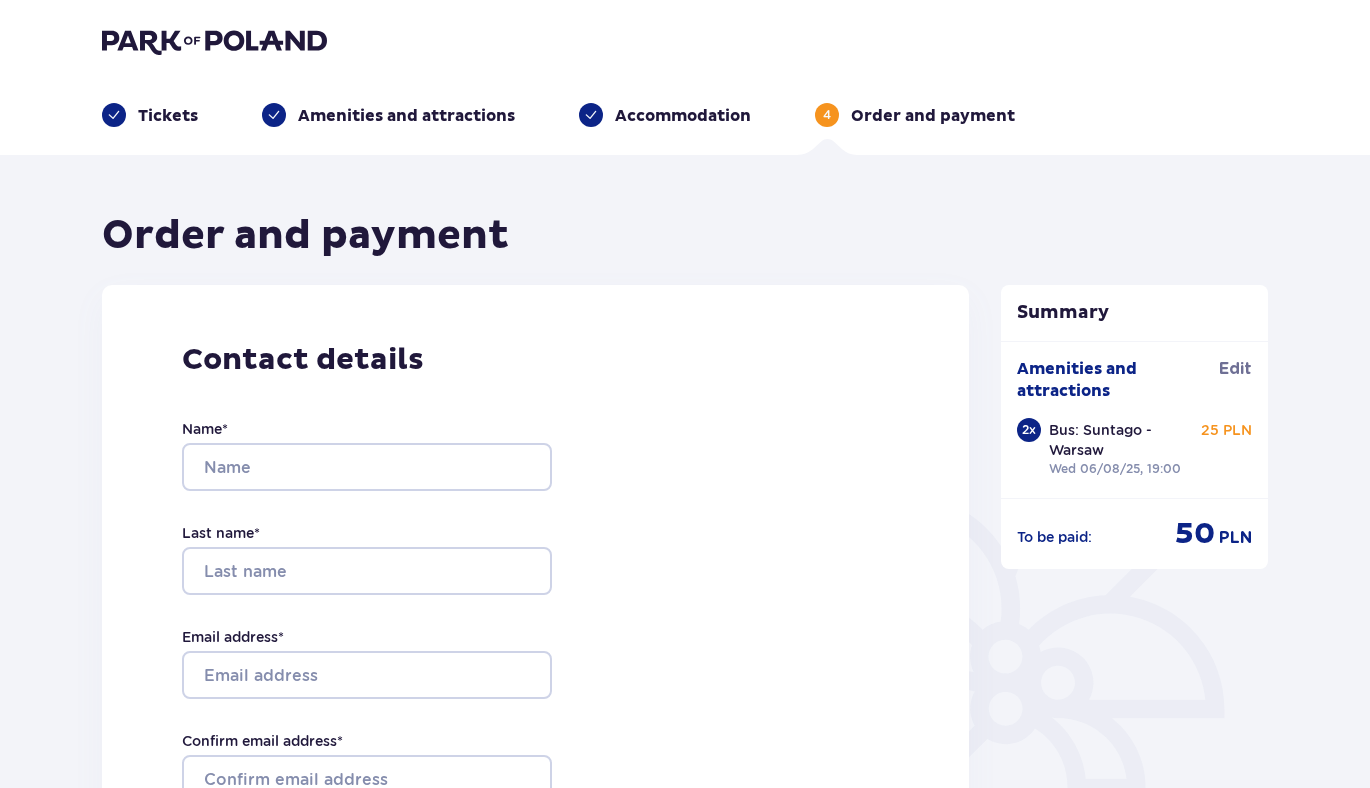 scroll, scrollTop: 0, scrollLeft: 0, axis: both 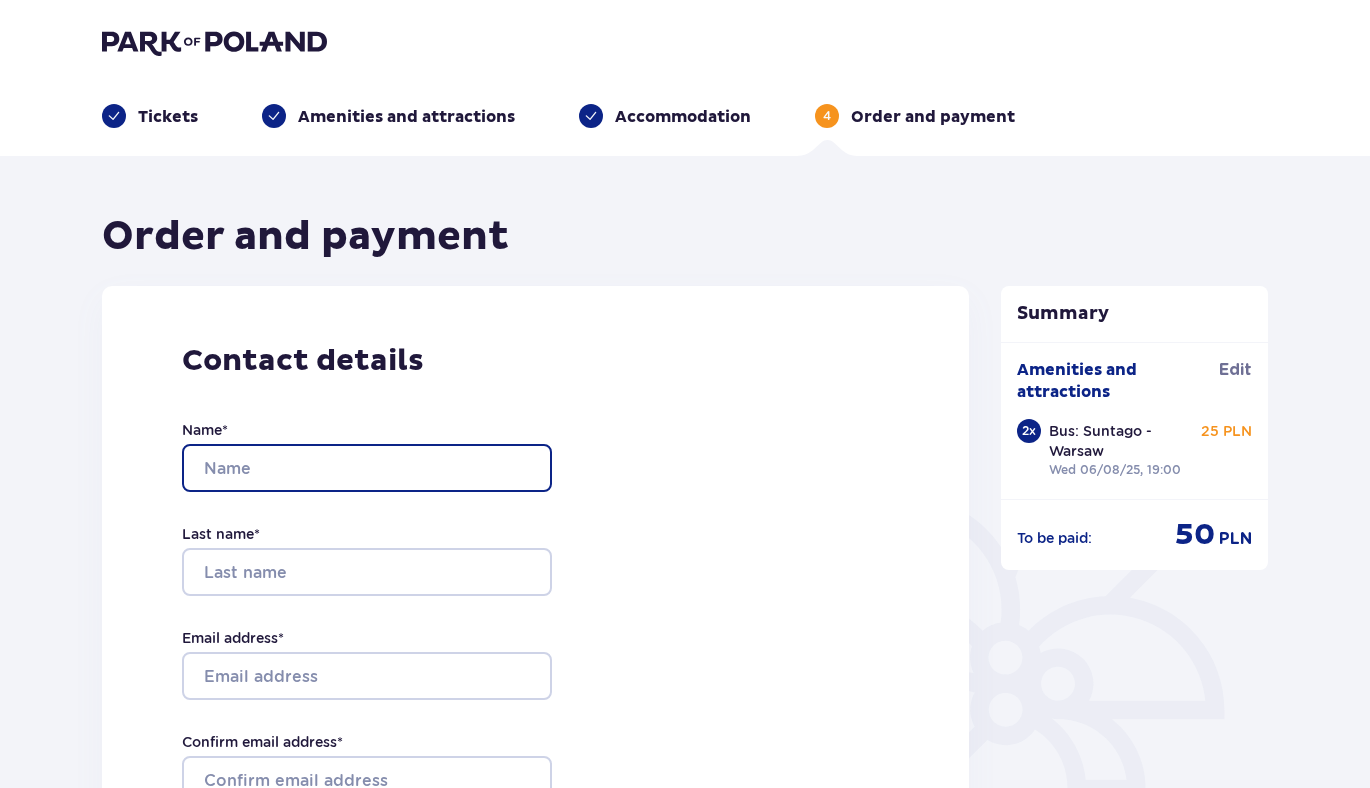 click on "Name  *" at bounding box center (367, 468) 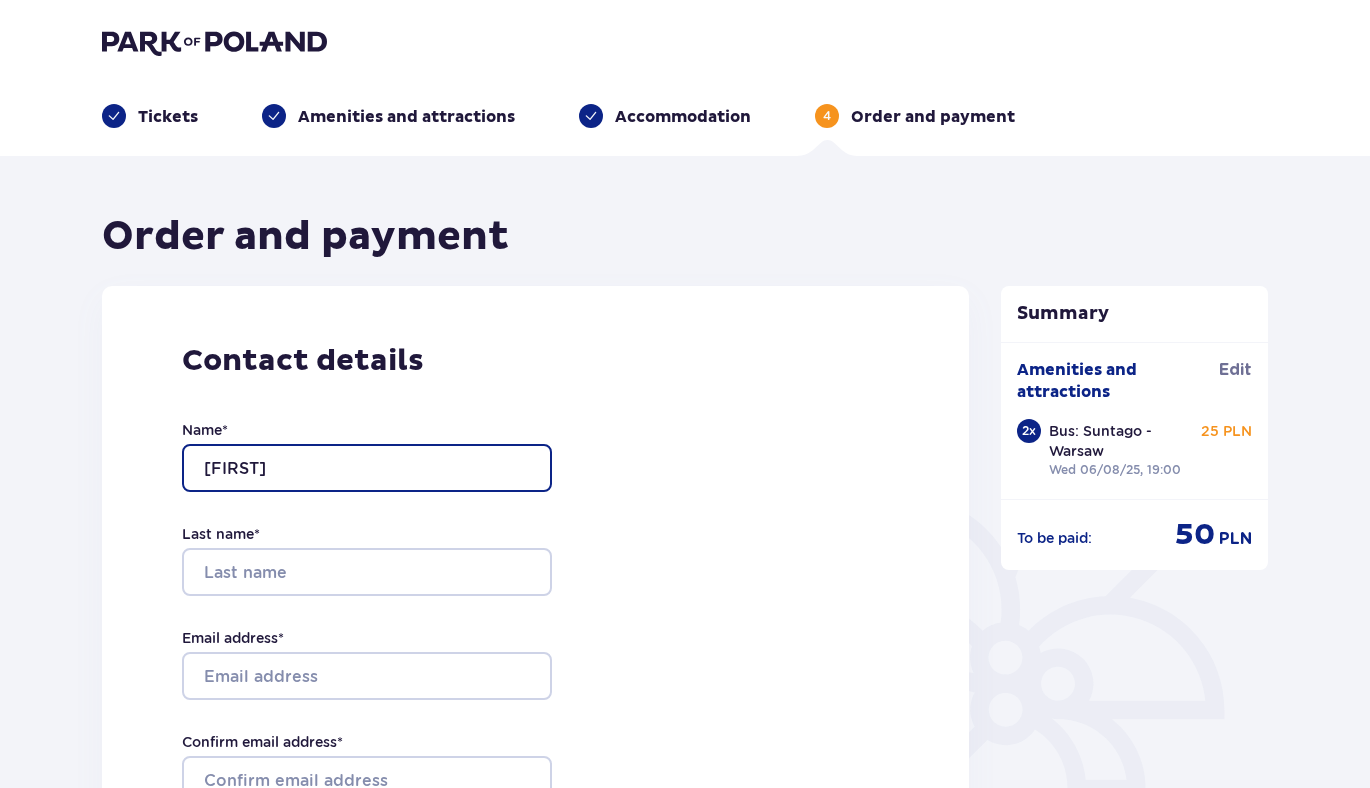 type on "[FIRST]" 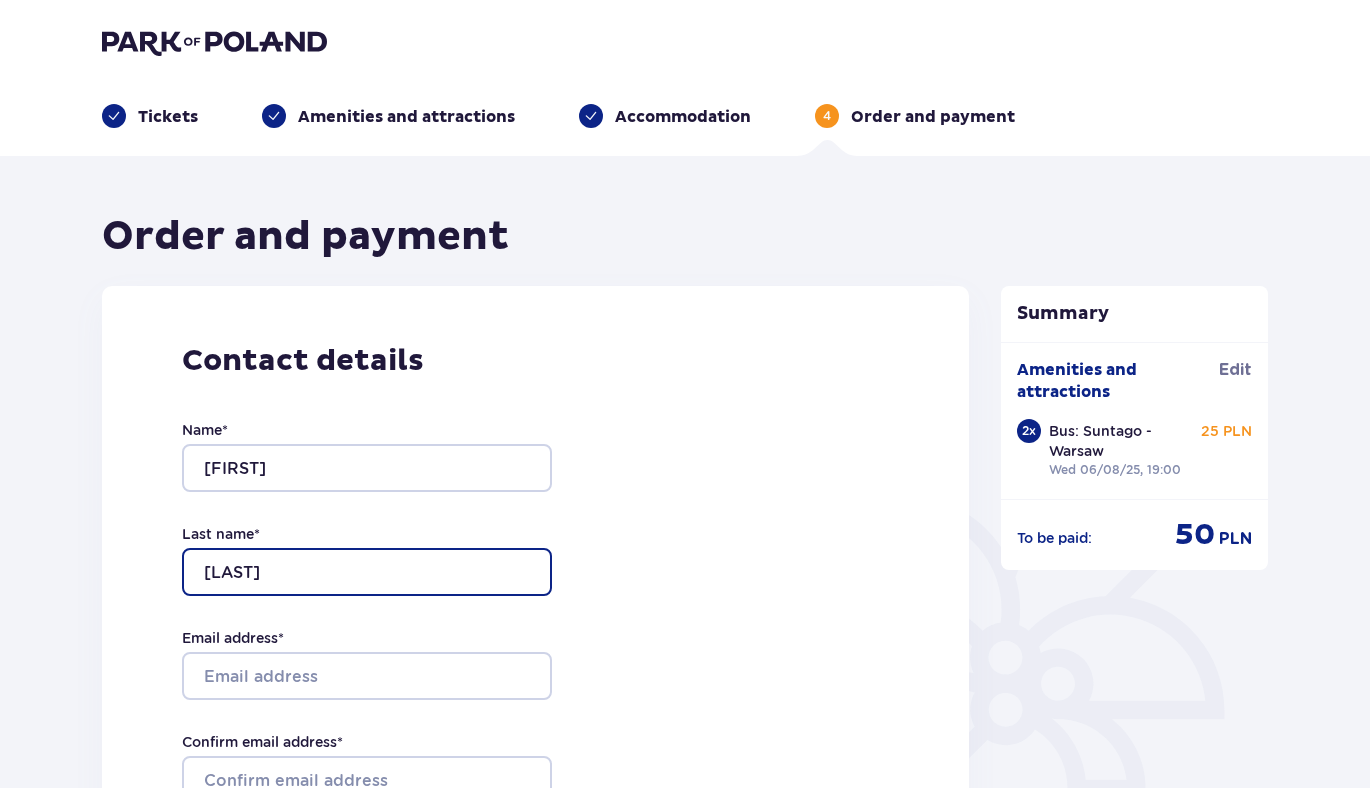 type on "[LAST]" 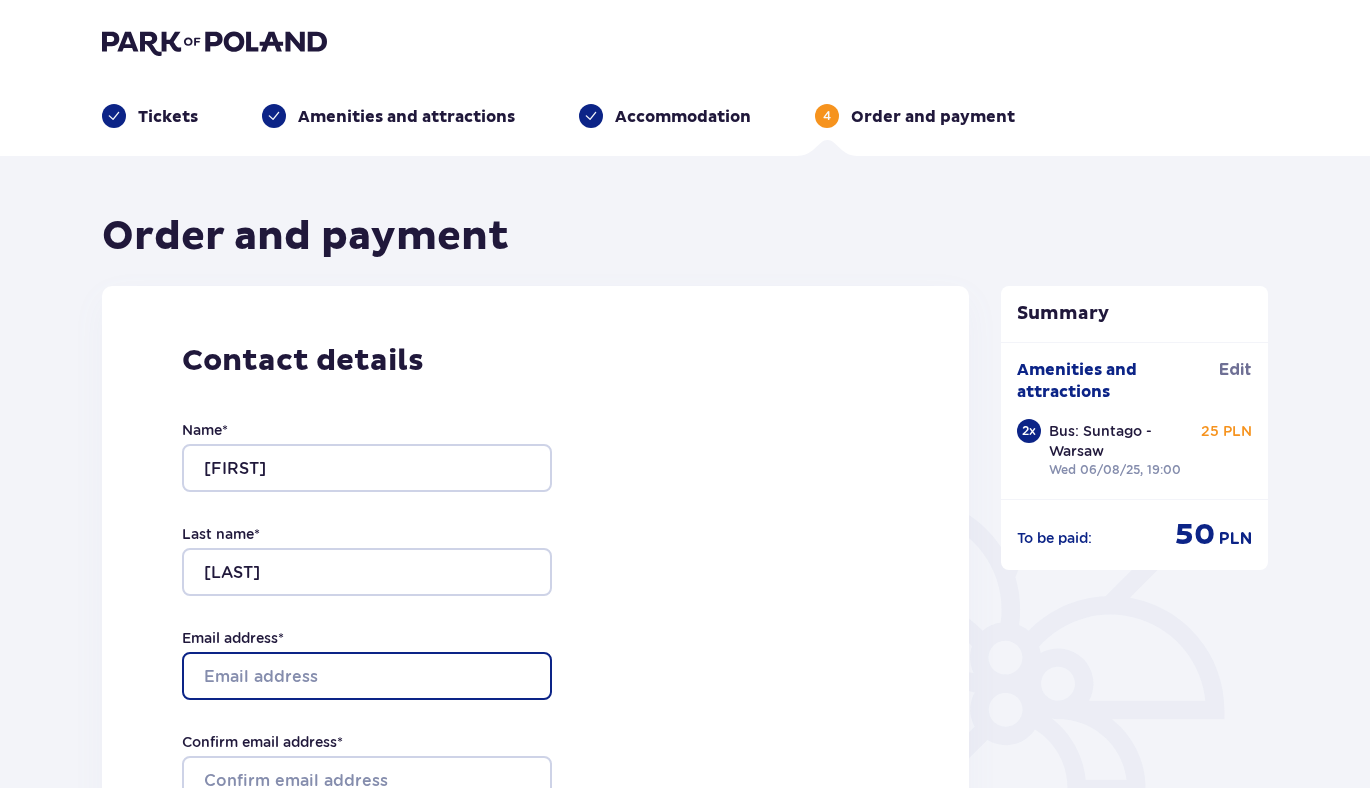 click on "Email address  *" at bounding box center [367, 676] 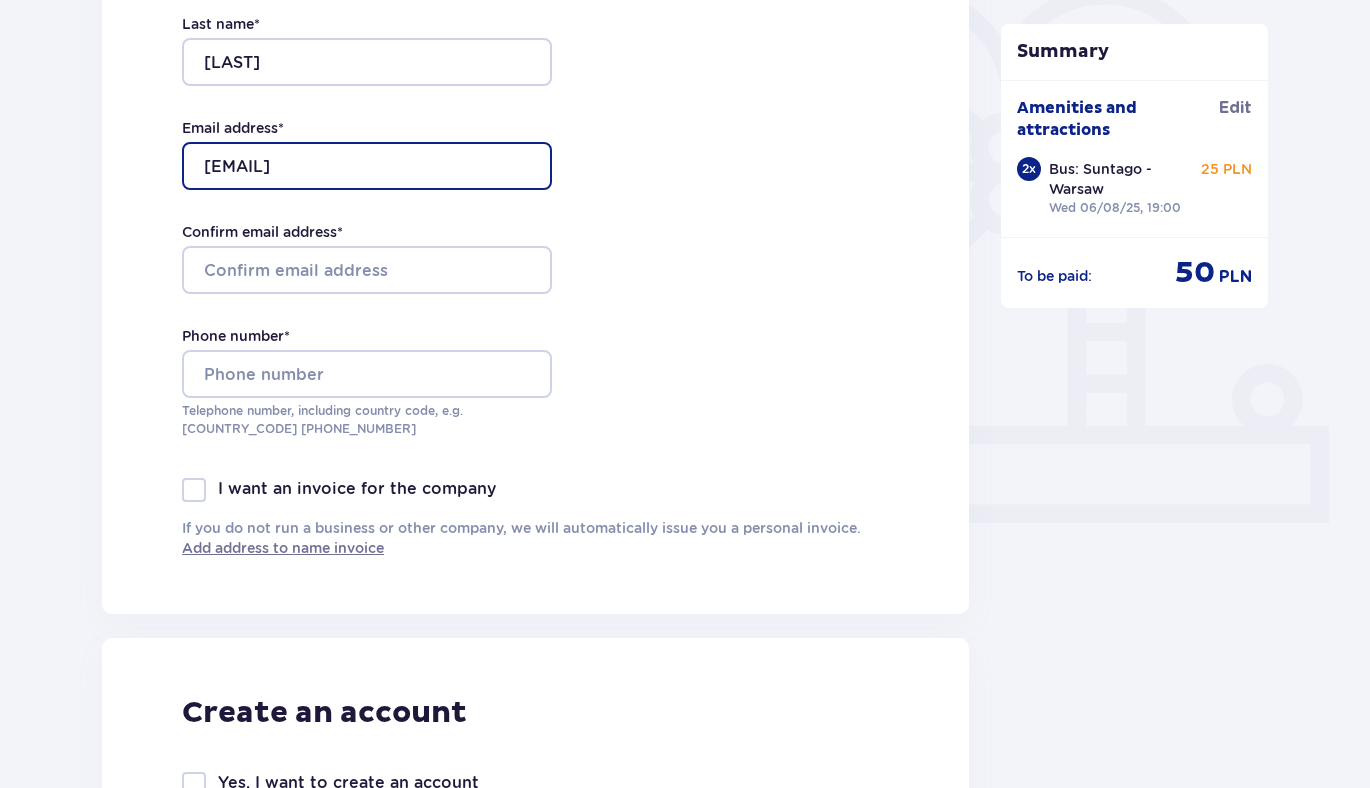 scroll, scrollTop: 511, scrollLeft: 0, axis: vertical 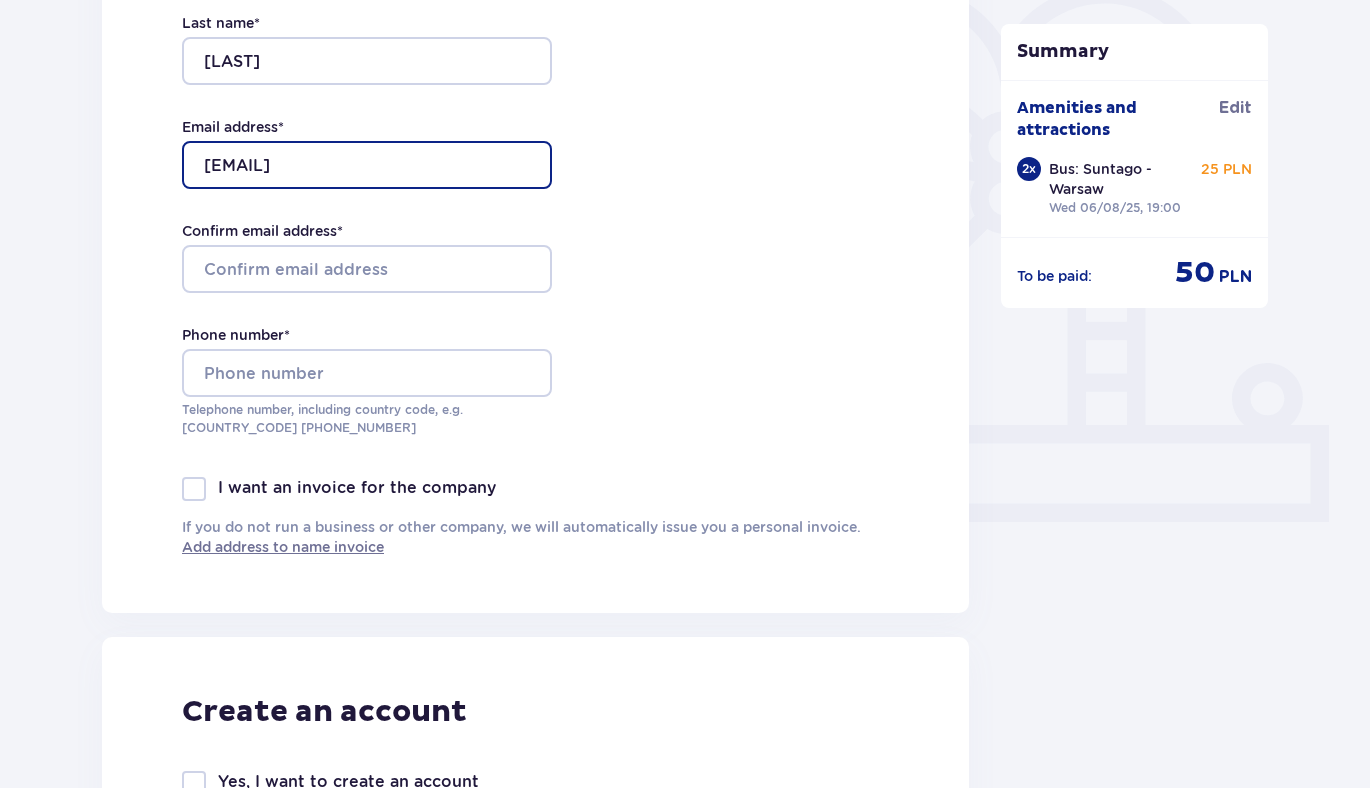 type on "[EMAIL]" 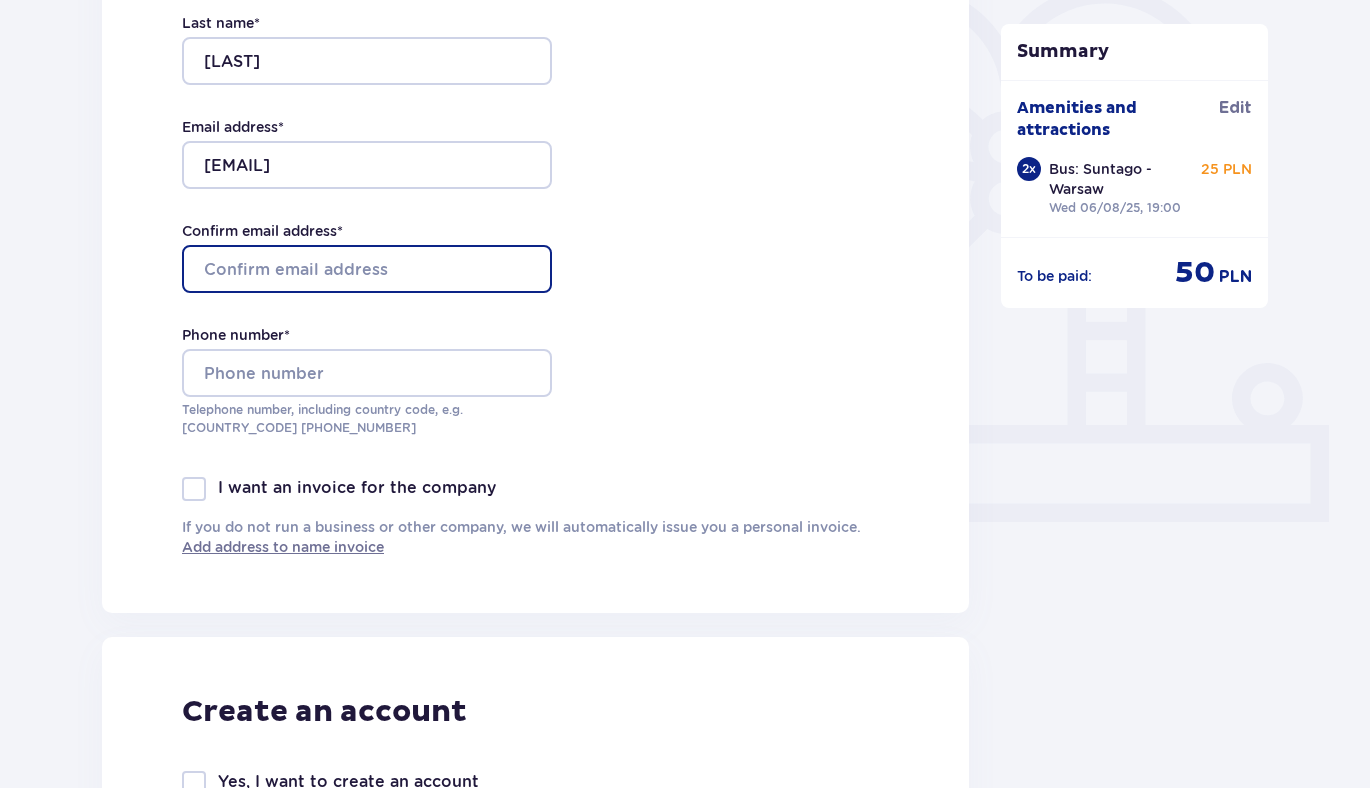 paste on "[EMAIL]" 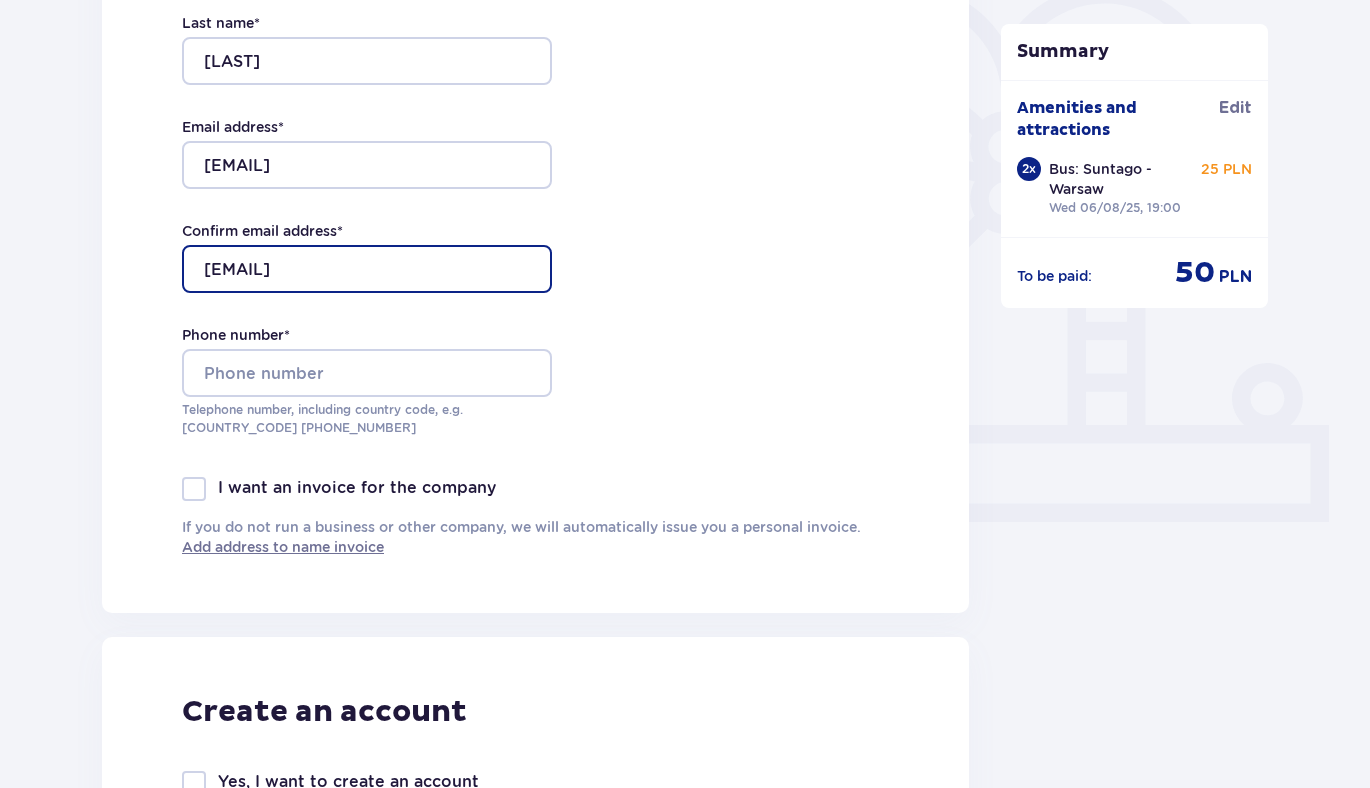 type on "[EMAIL]" 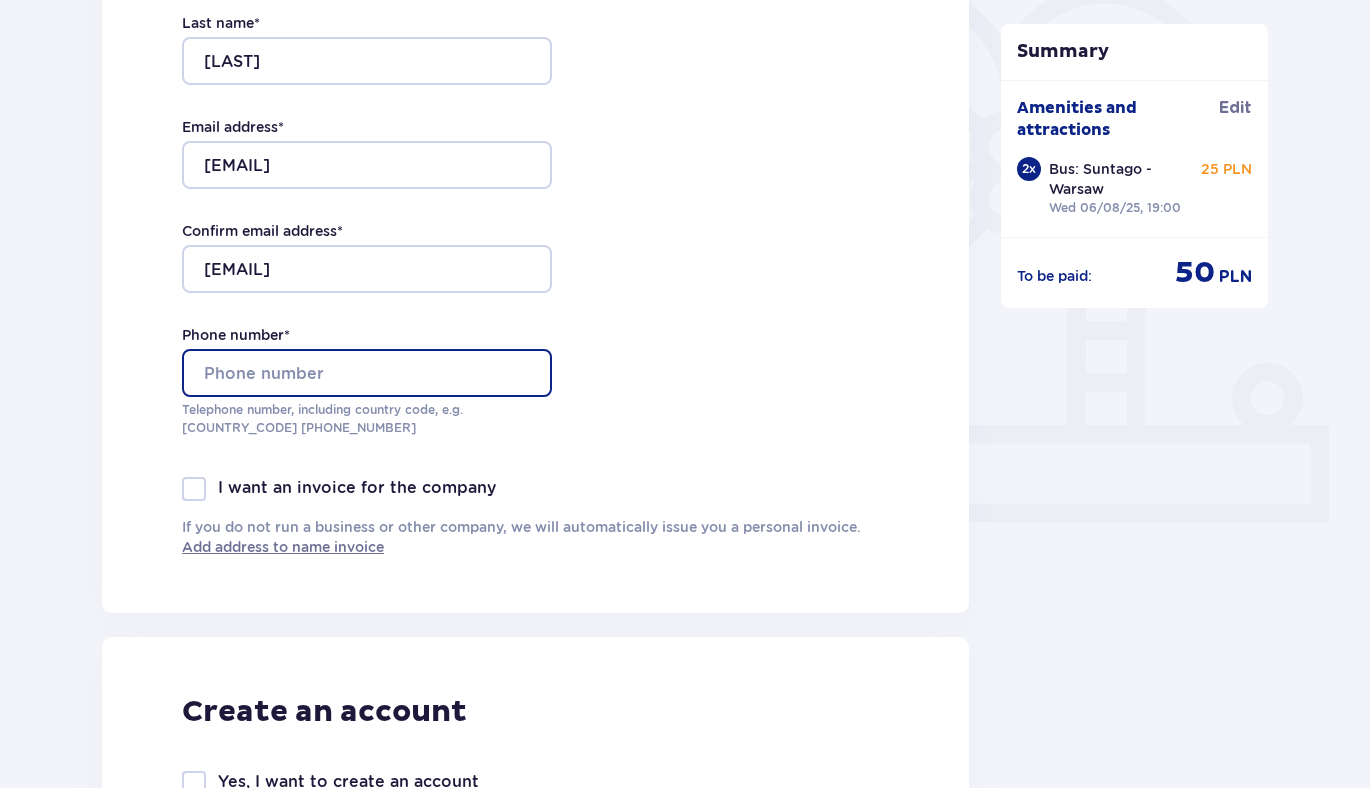 click on "Phone number  *" at bounding box center [367, 373] 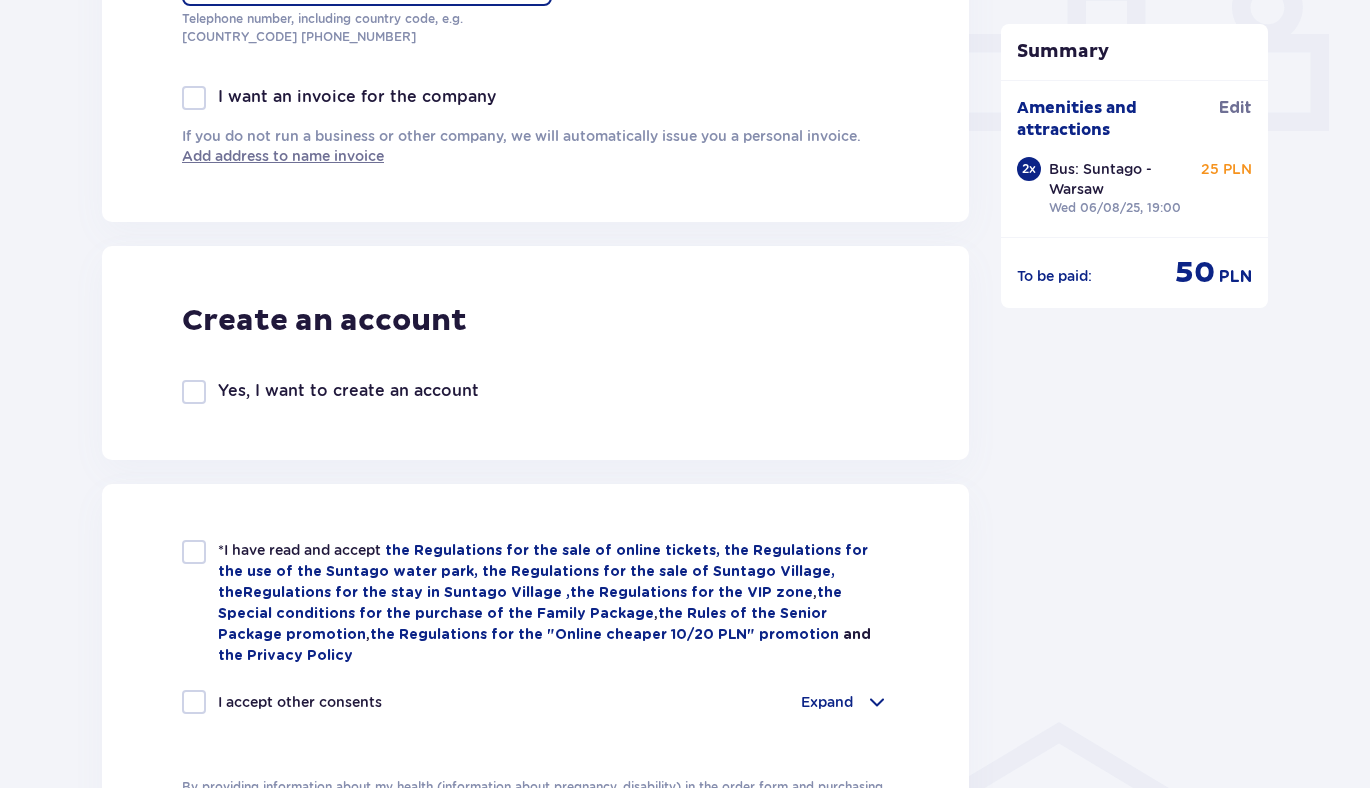 scroll, scrollTop: 905, scrollLeft: 0, axis: vertical 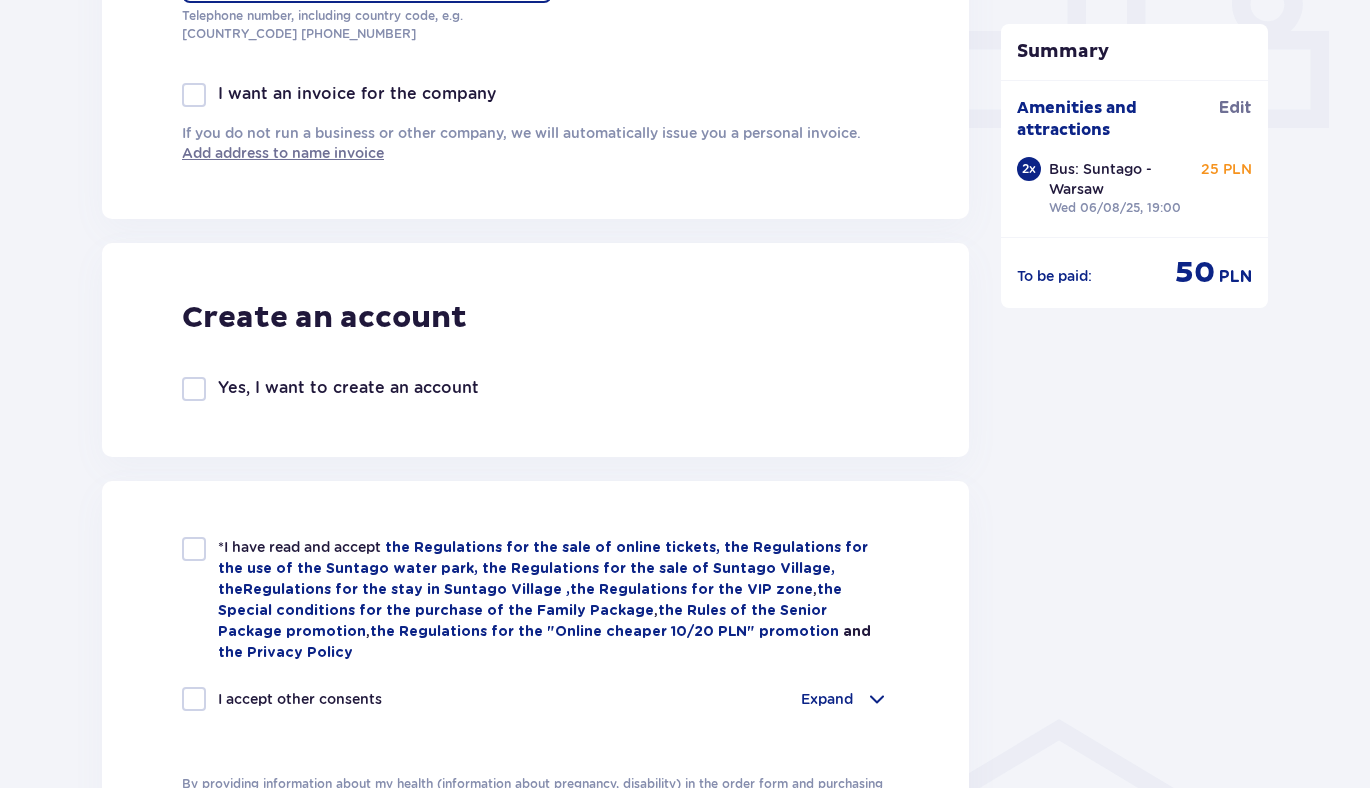 type on "[PHONE]" 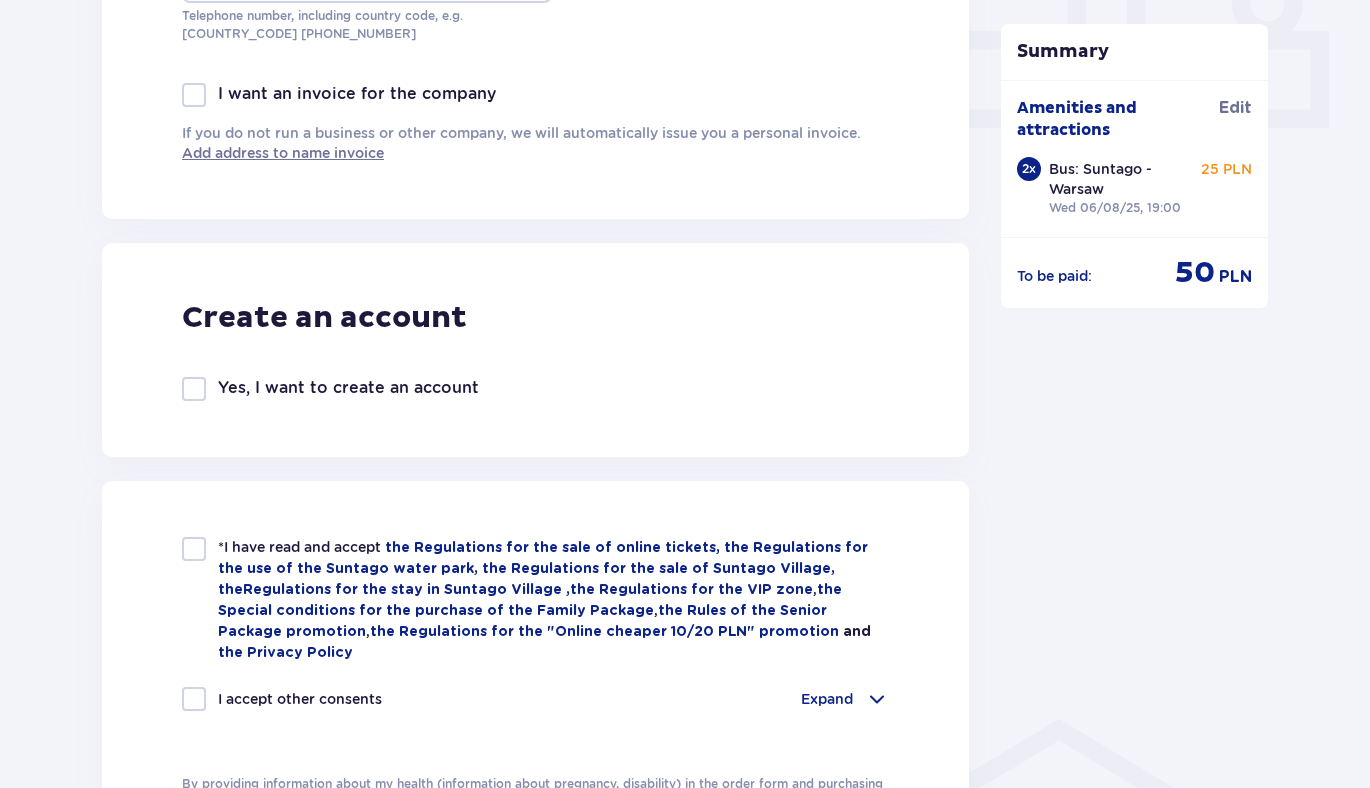 click at bounding box center (194, 549) 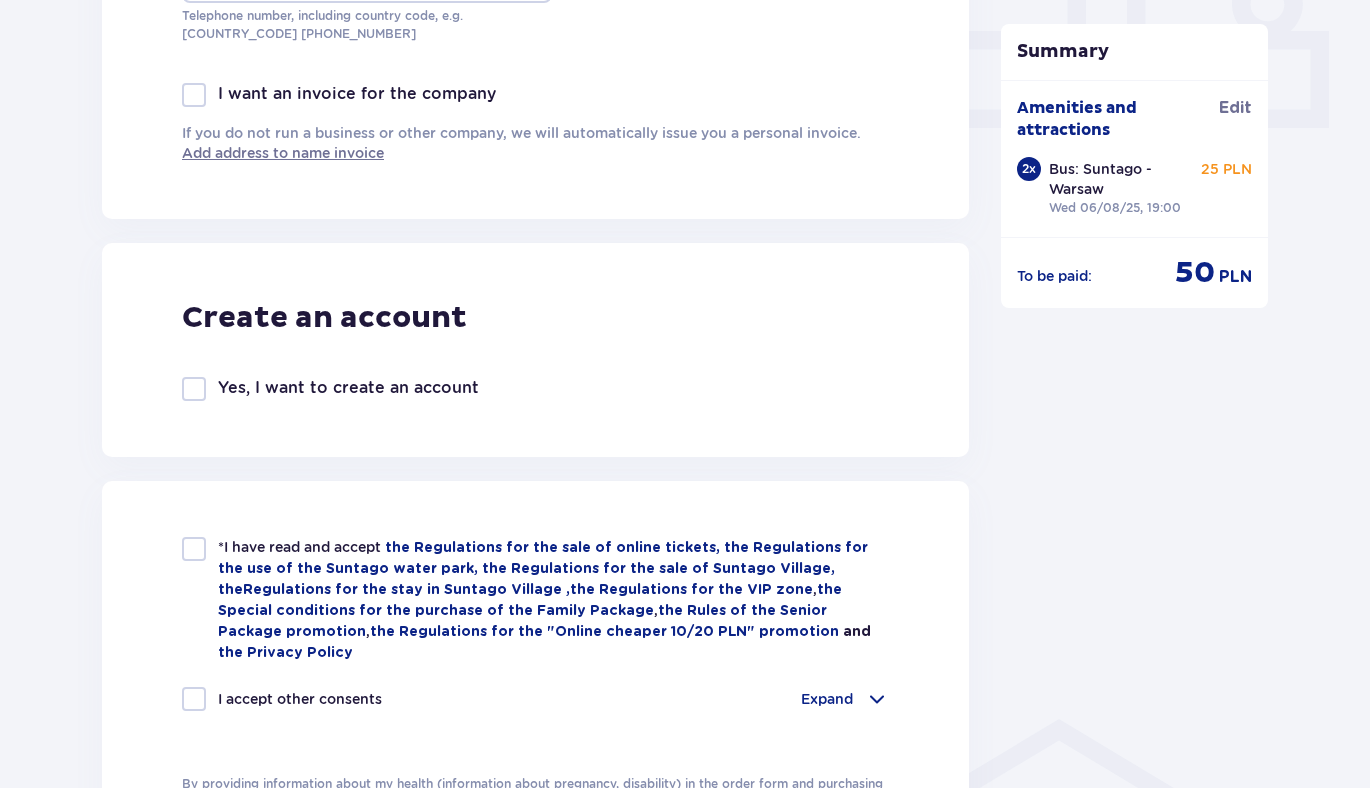 checkbox on "true" 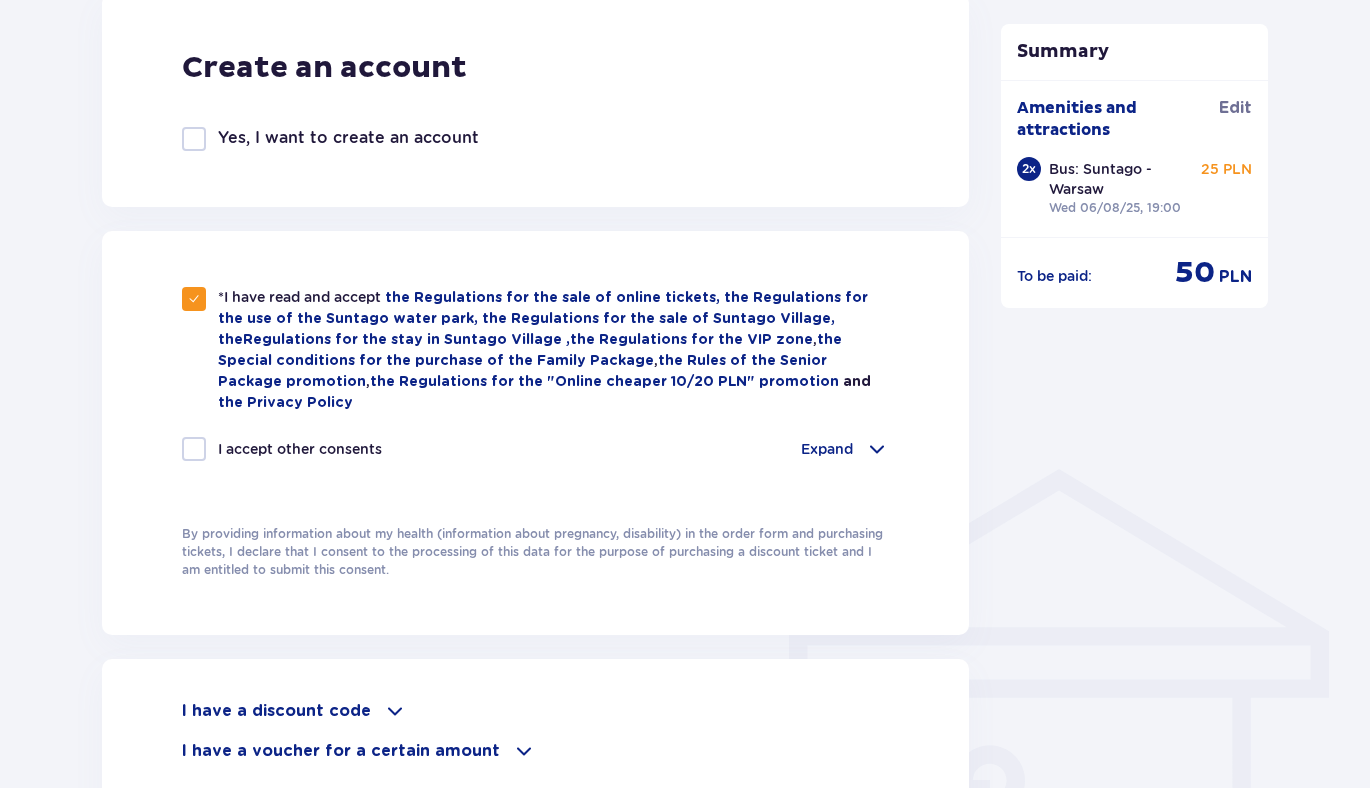 scroll, scrollTop: 1173, scrollLeft: 0, axis: vertical 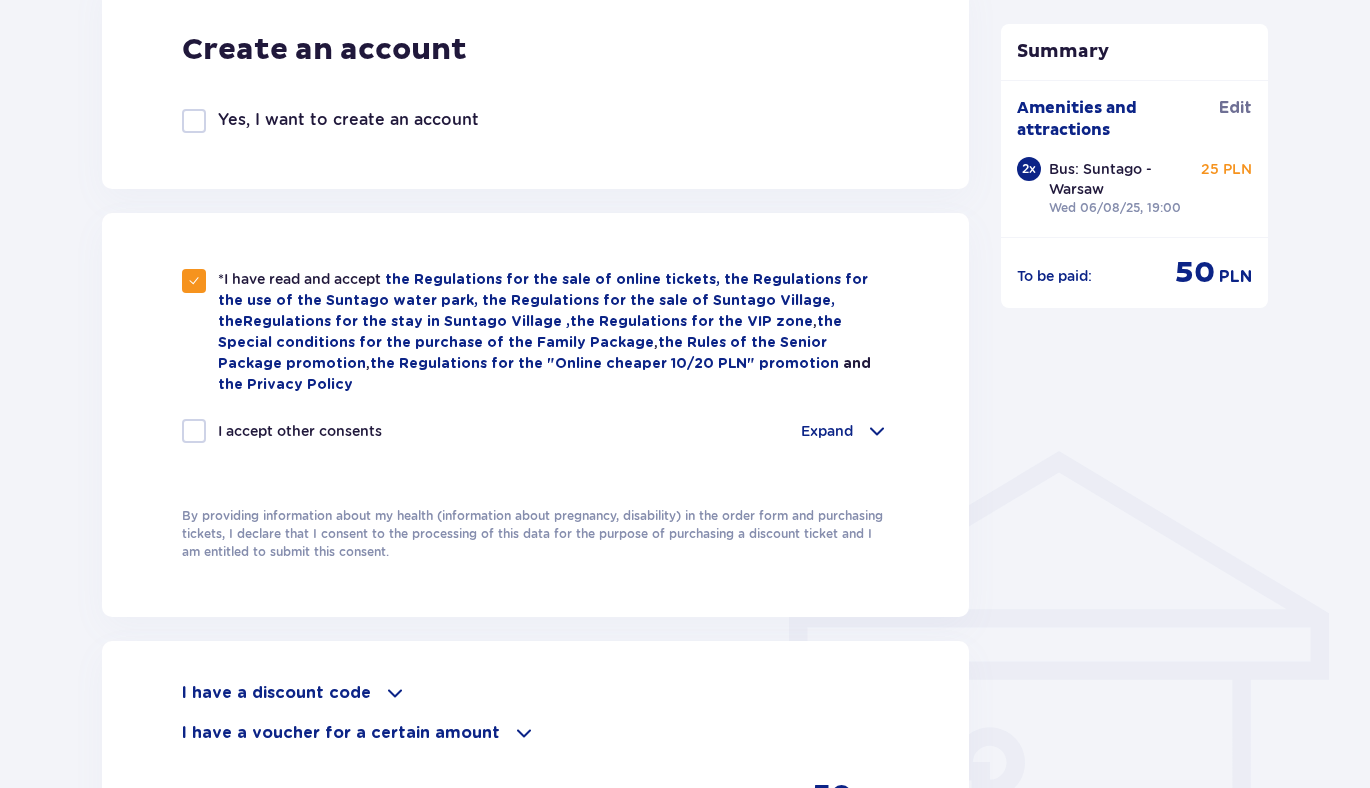 click at bounding box center (194, 431) 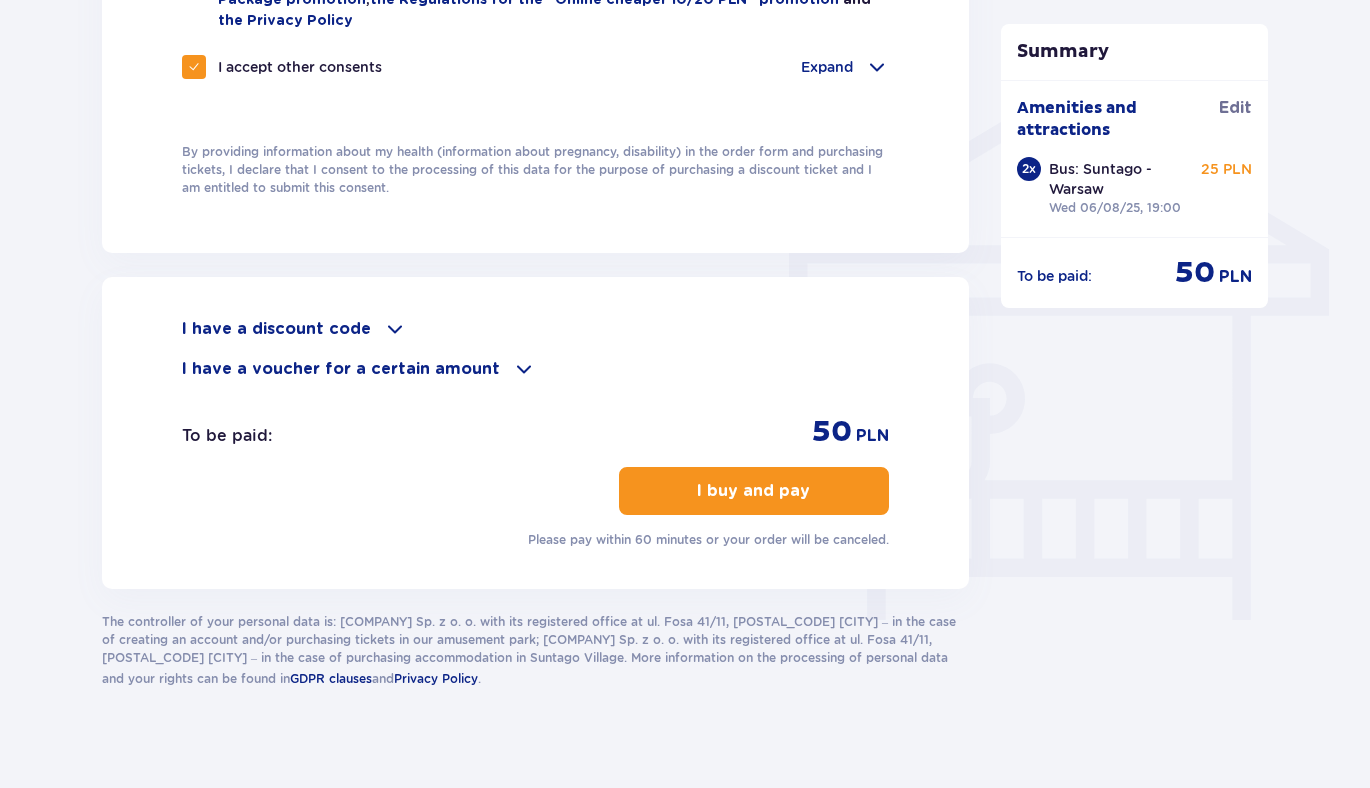 scroll, scrollTop: 1547, scrollLeft: 0, axis: vertical 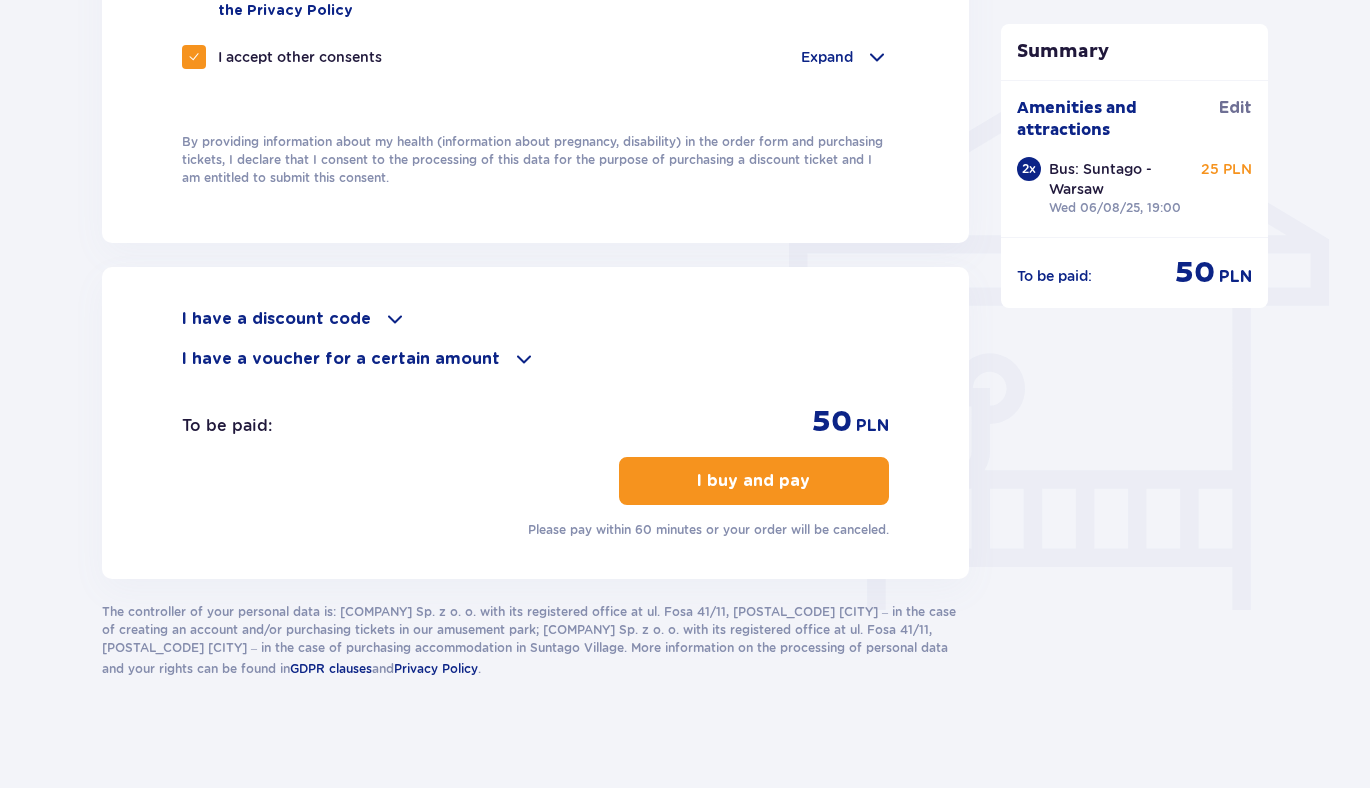 click on "I buy and pay" at bounding box center (753, 481) 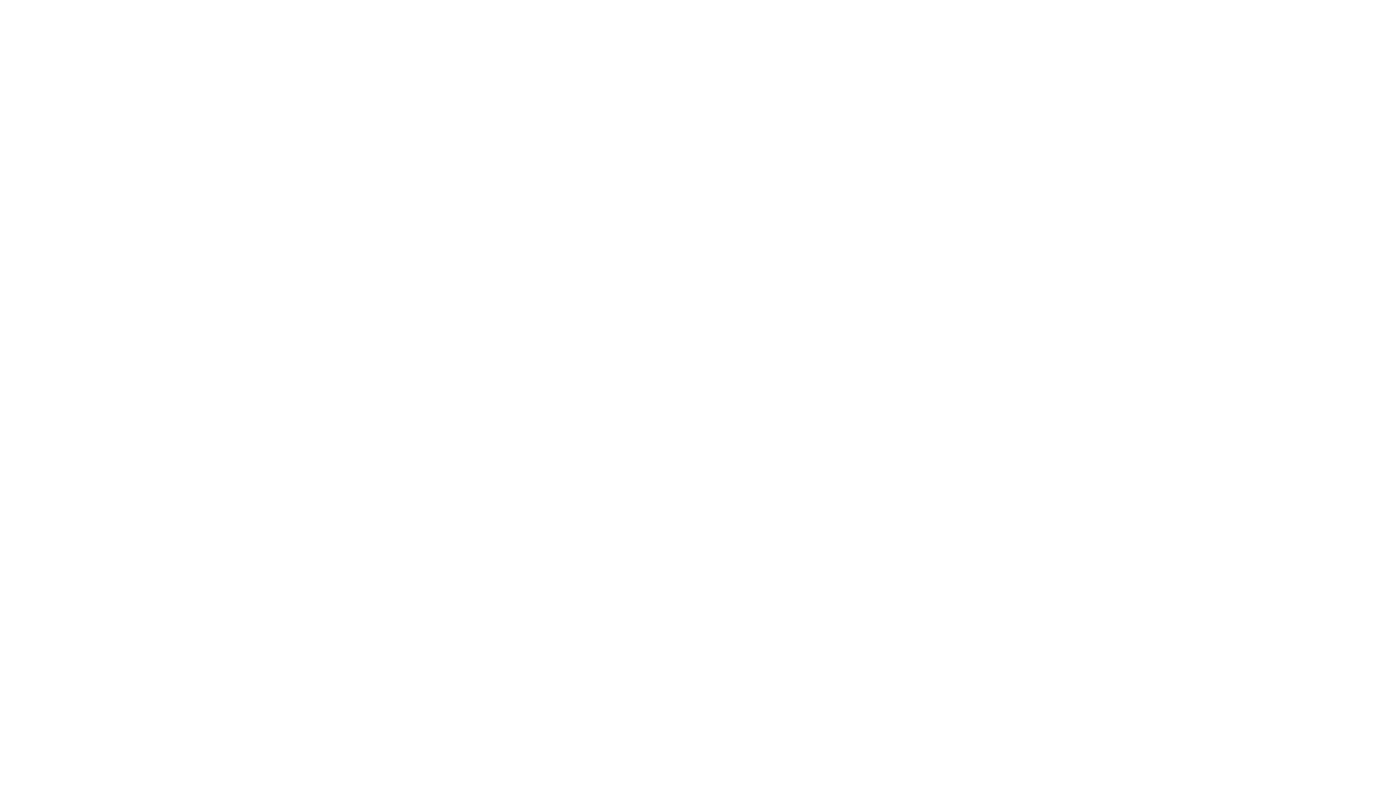 scroll, scrollTop: 0, scrollLeft: 0, axis: both 